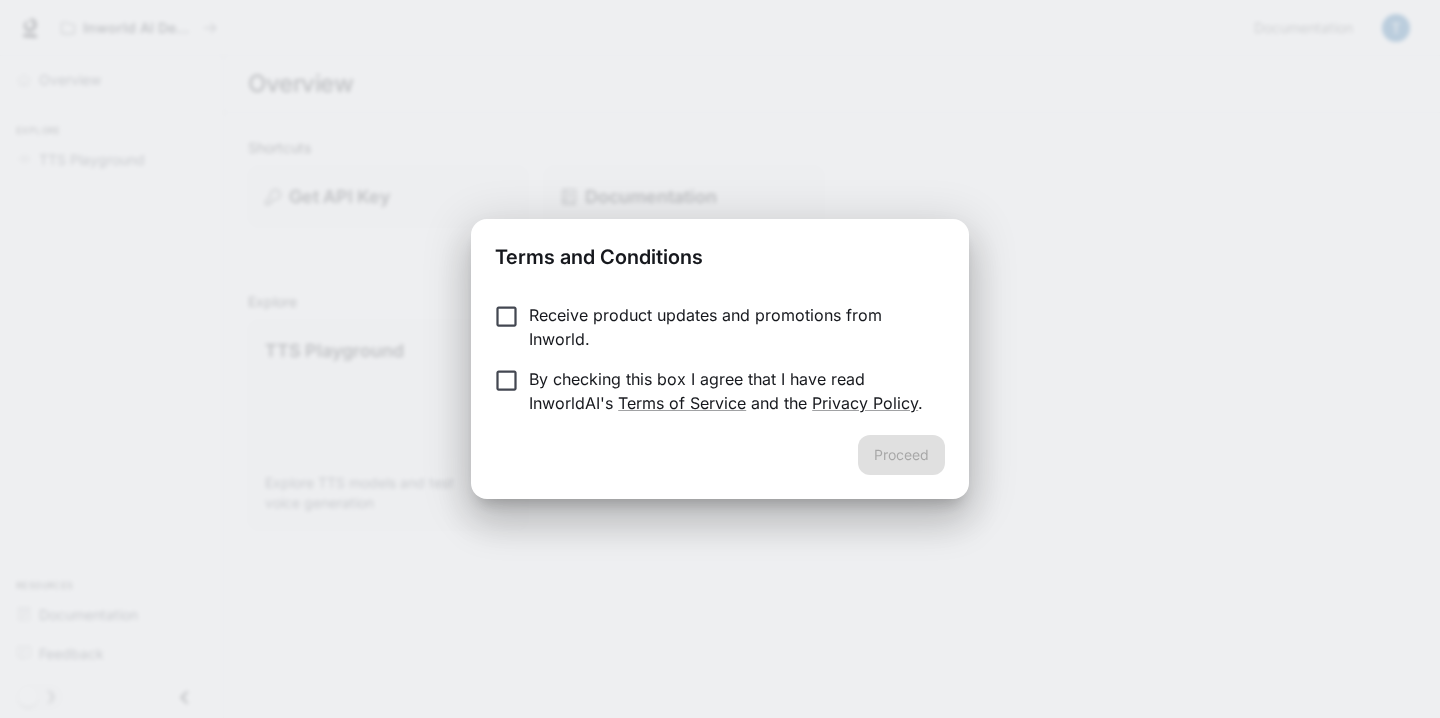 scroll, scrollTop: 0, scrollLeft: 0, axis: both 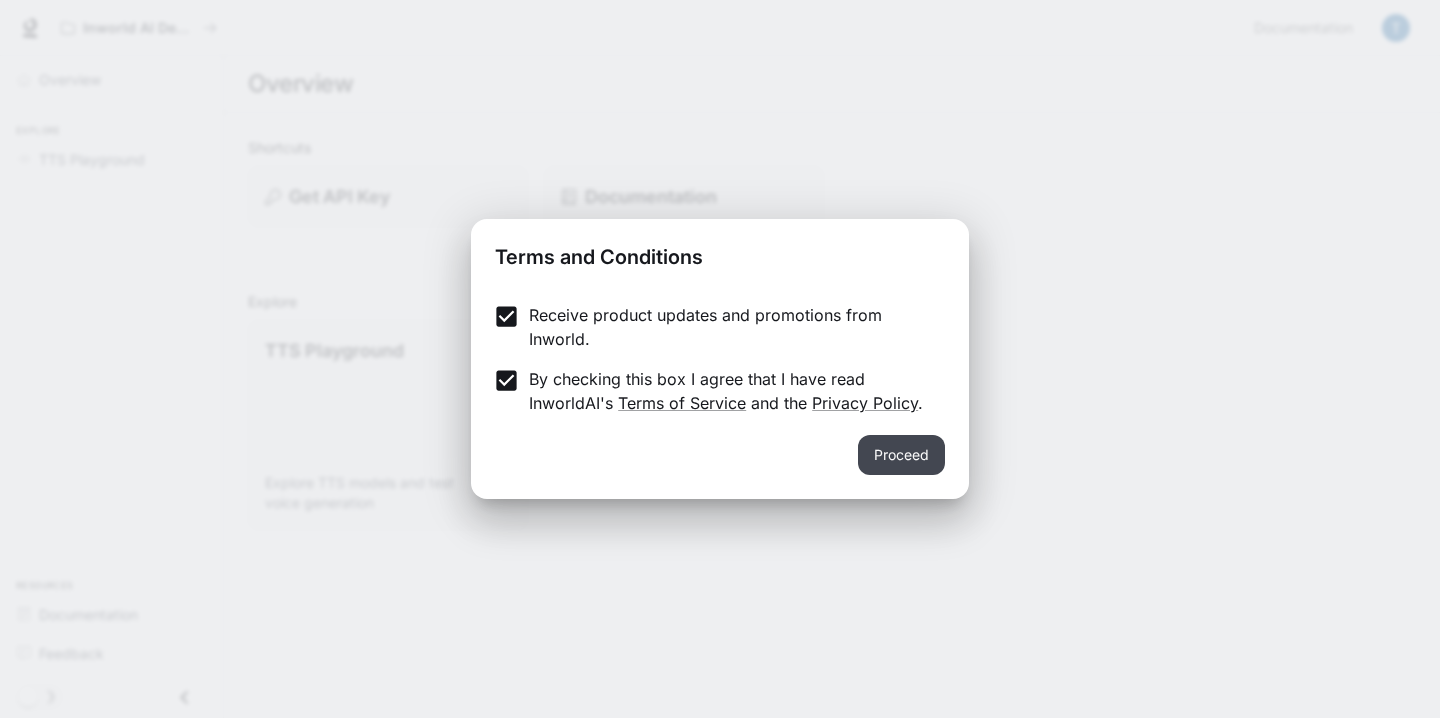 click on "Proceed" at bounding box center [901, 455] 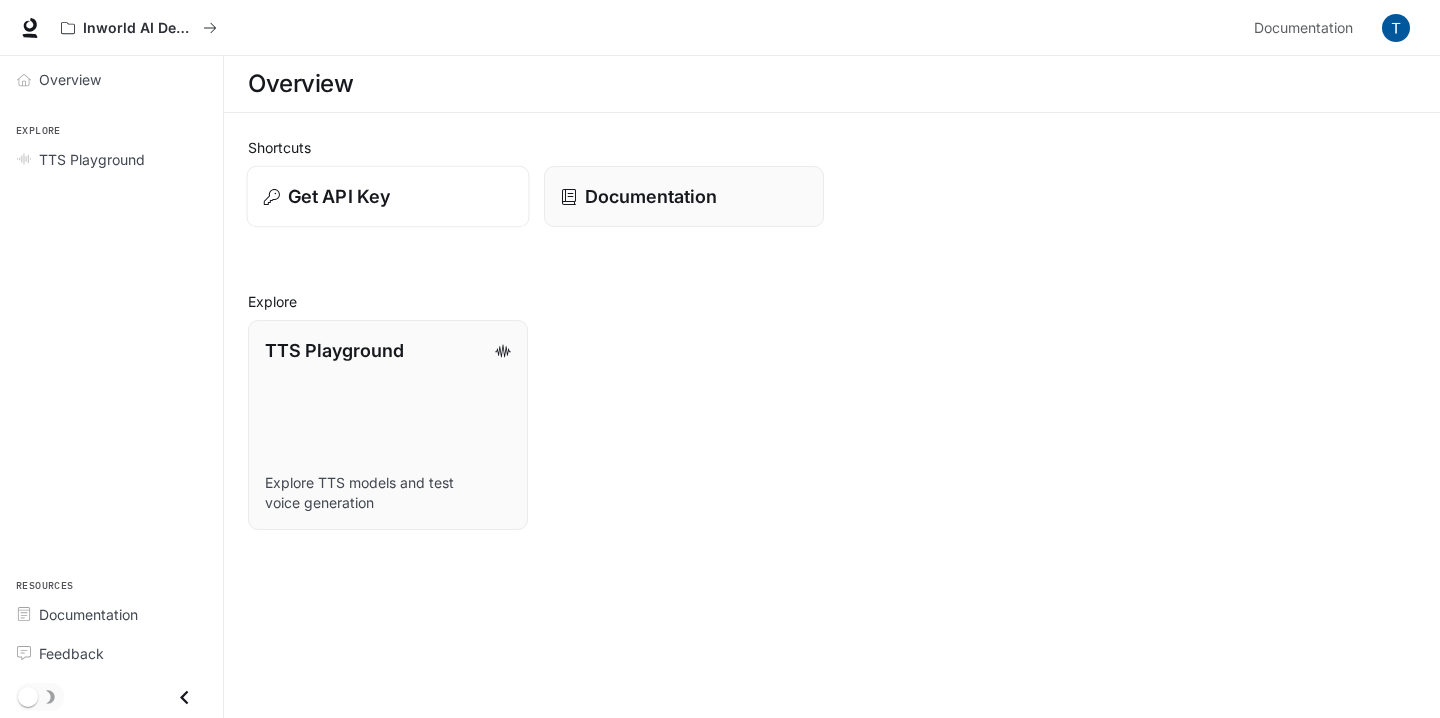 click on "Get API Key" at bounding box center [388, 197] 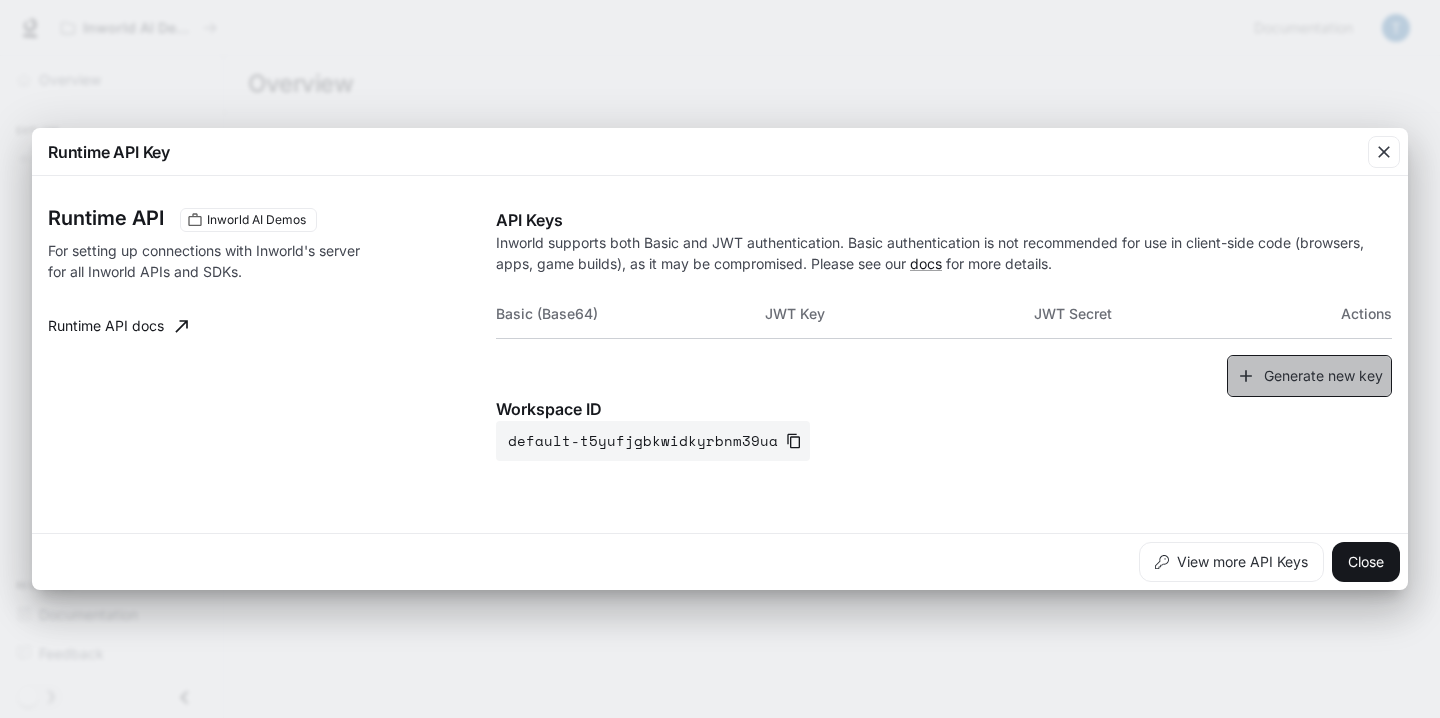 click on "Generate new key" at bounding box center [1309, 376] 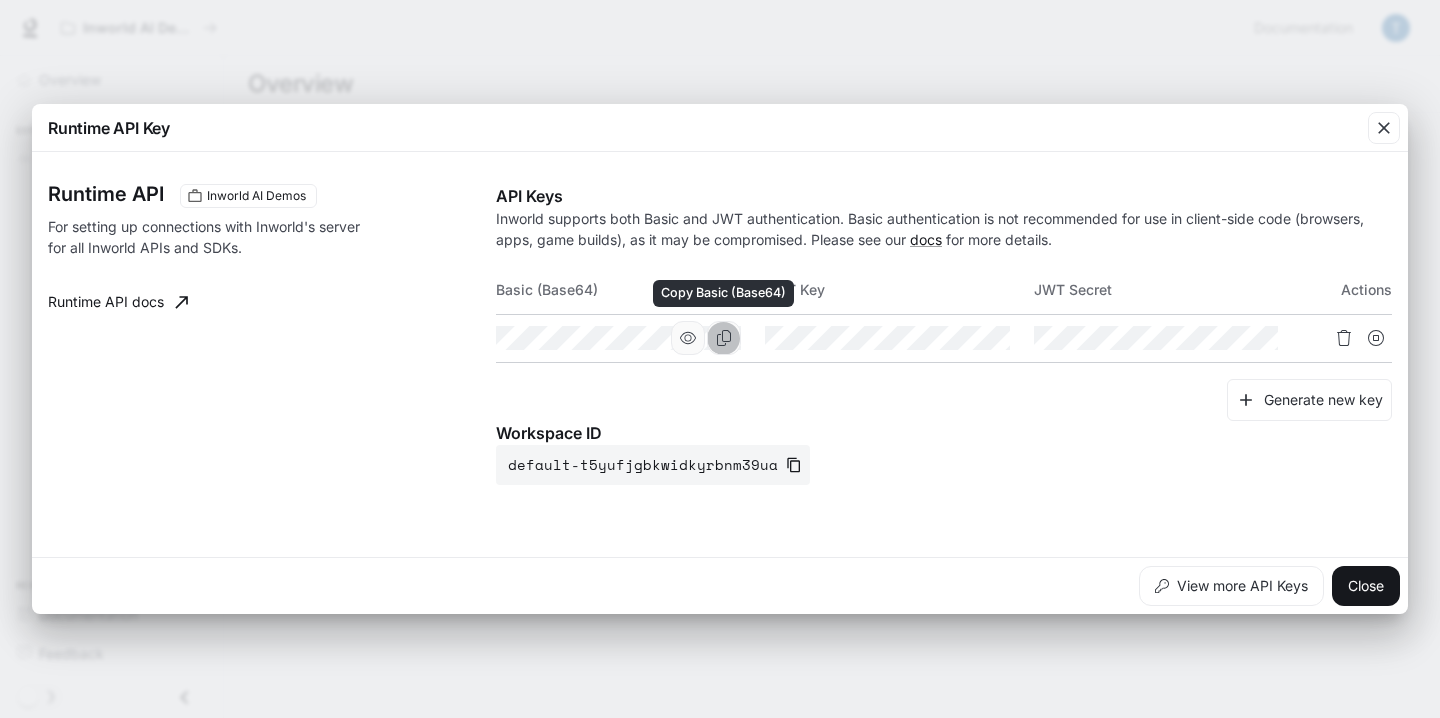 click 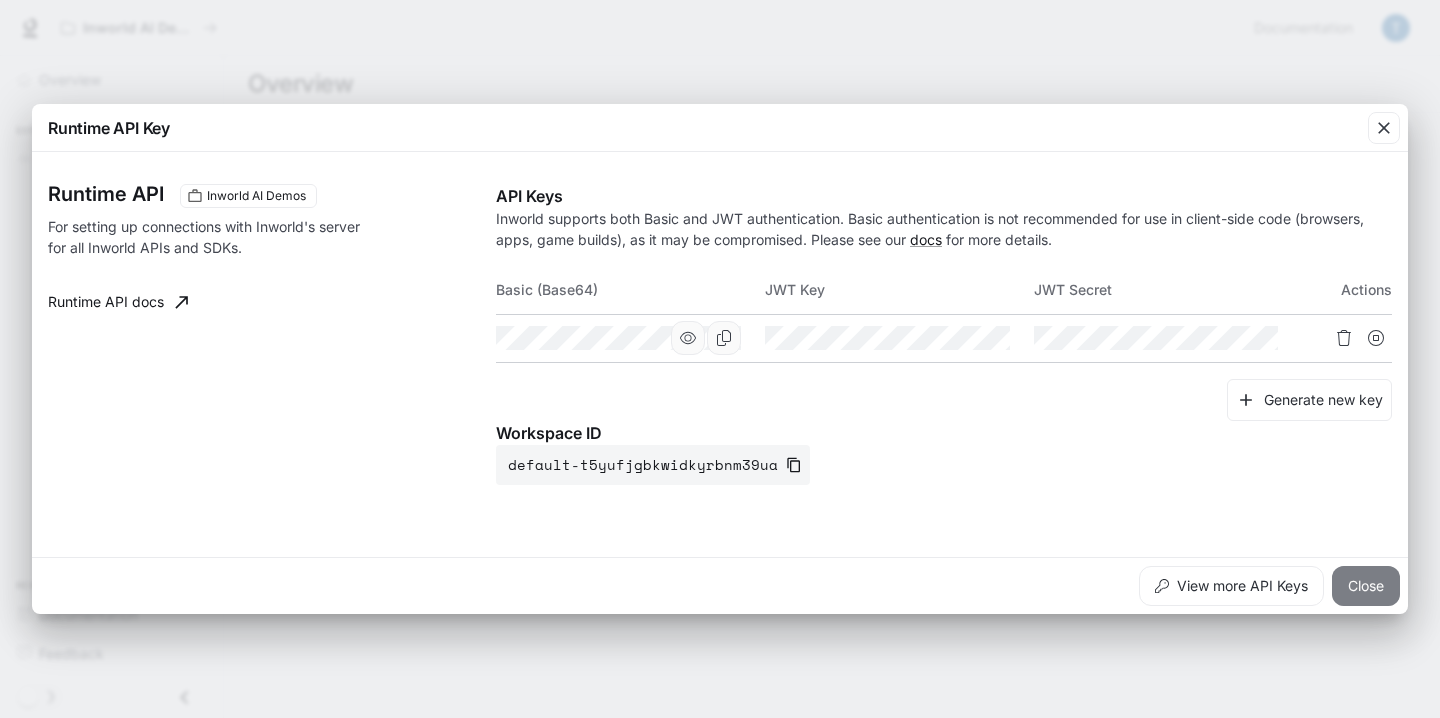click on "Close" at bounding box center (1366, 586) 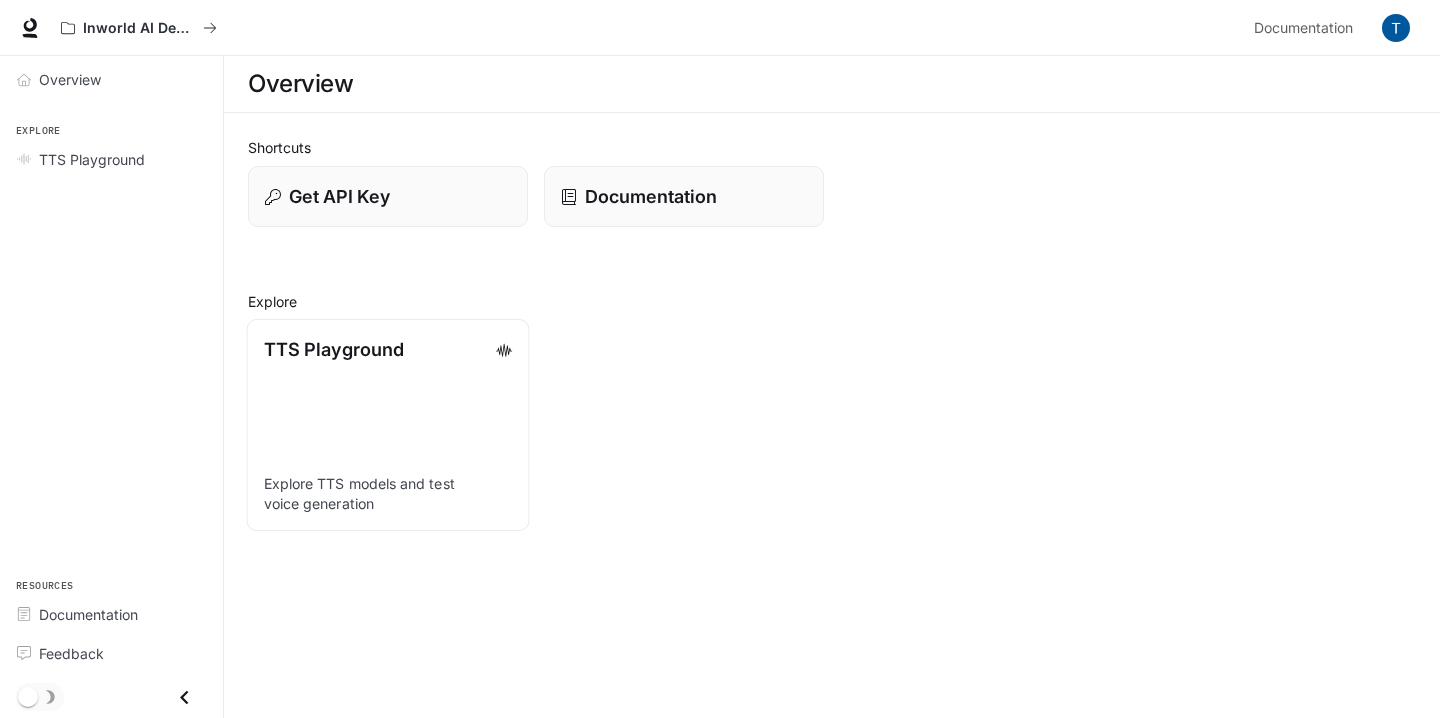 click on "TTS Playground Explore TTS models and test voice generation" at bounding box center (388, 425) 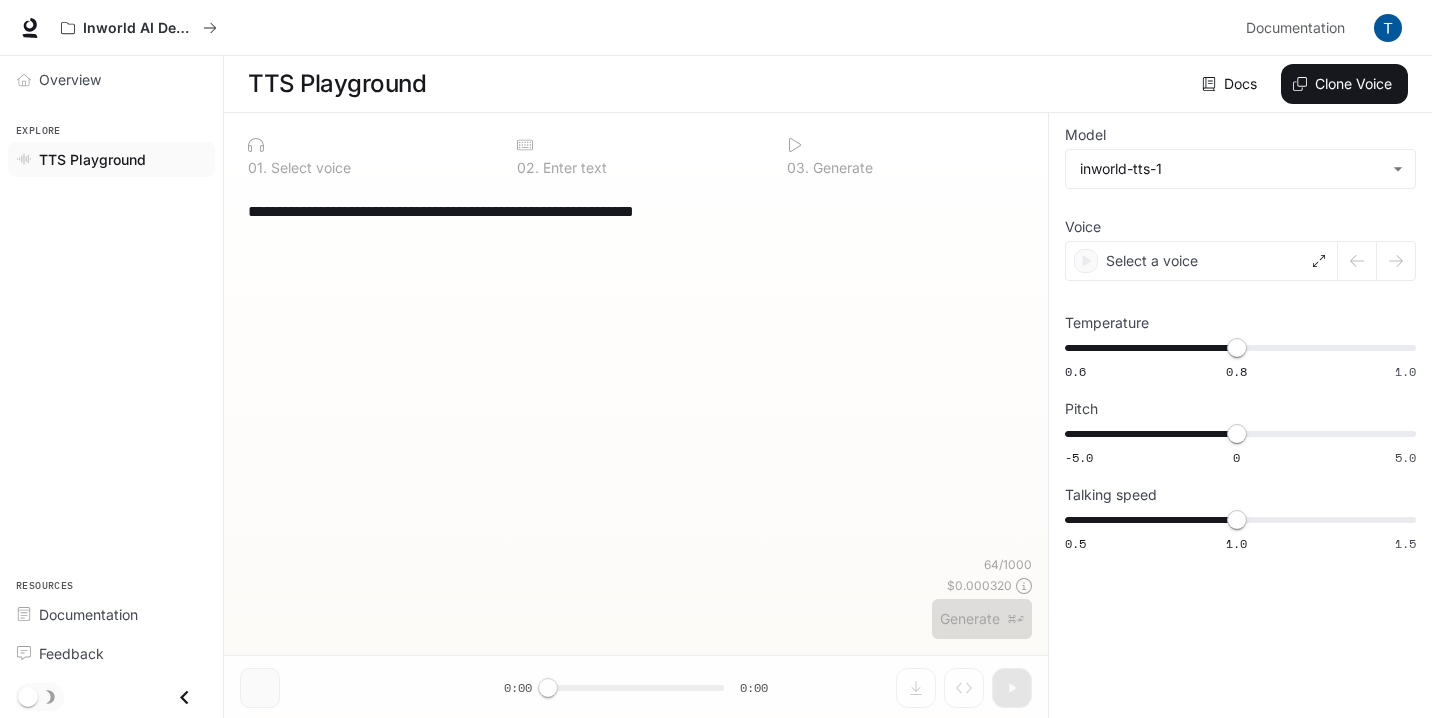 click on "**********" at bounding box center [636, 211] 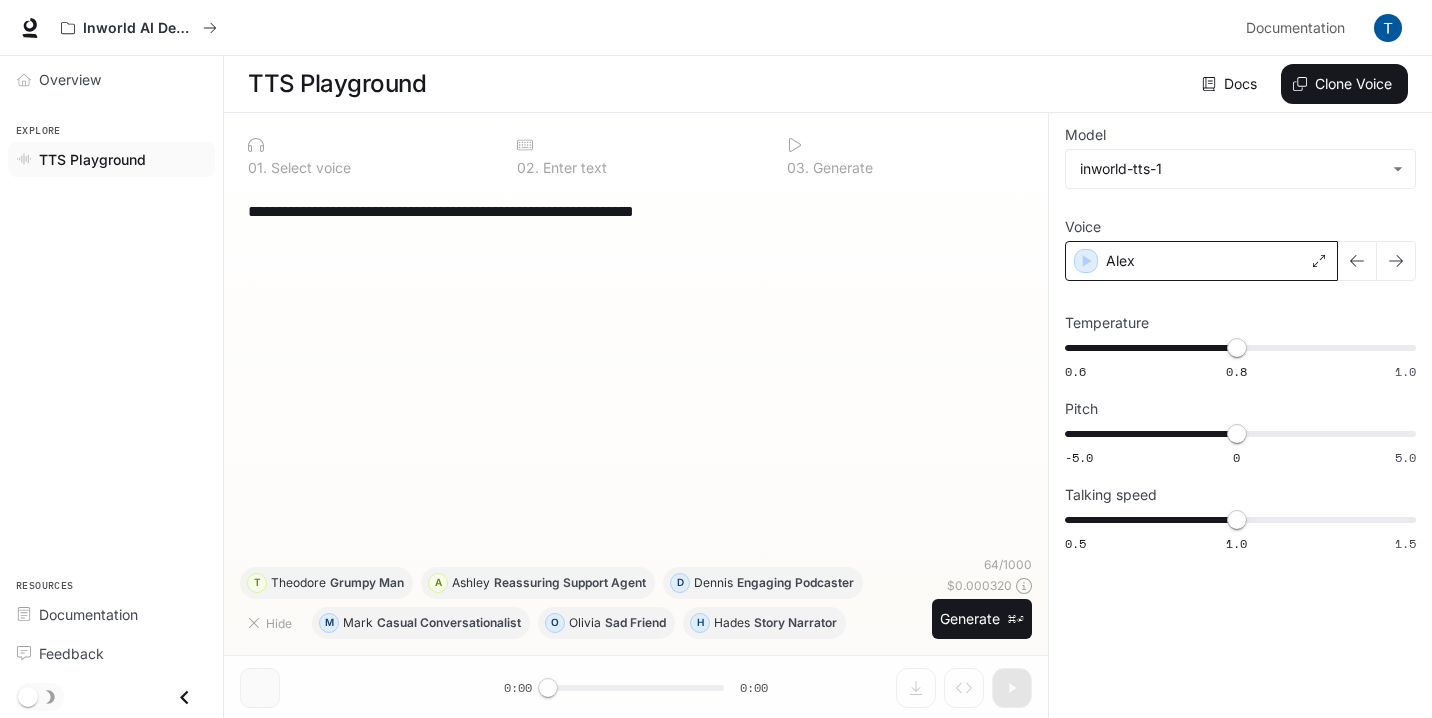 click on "Alex" at bounding box center (1201, 261) 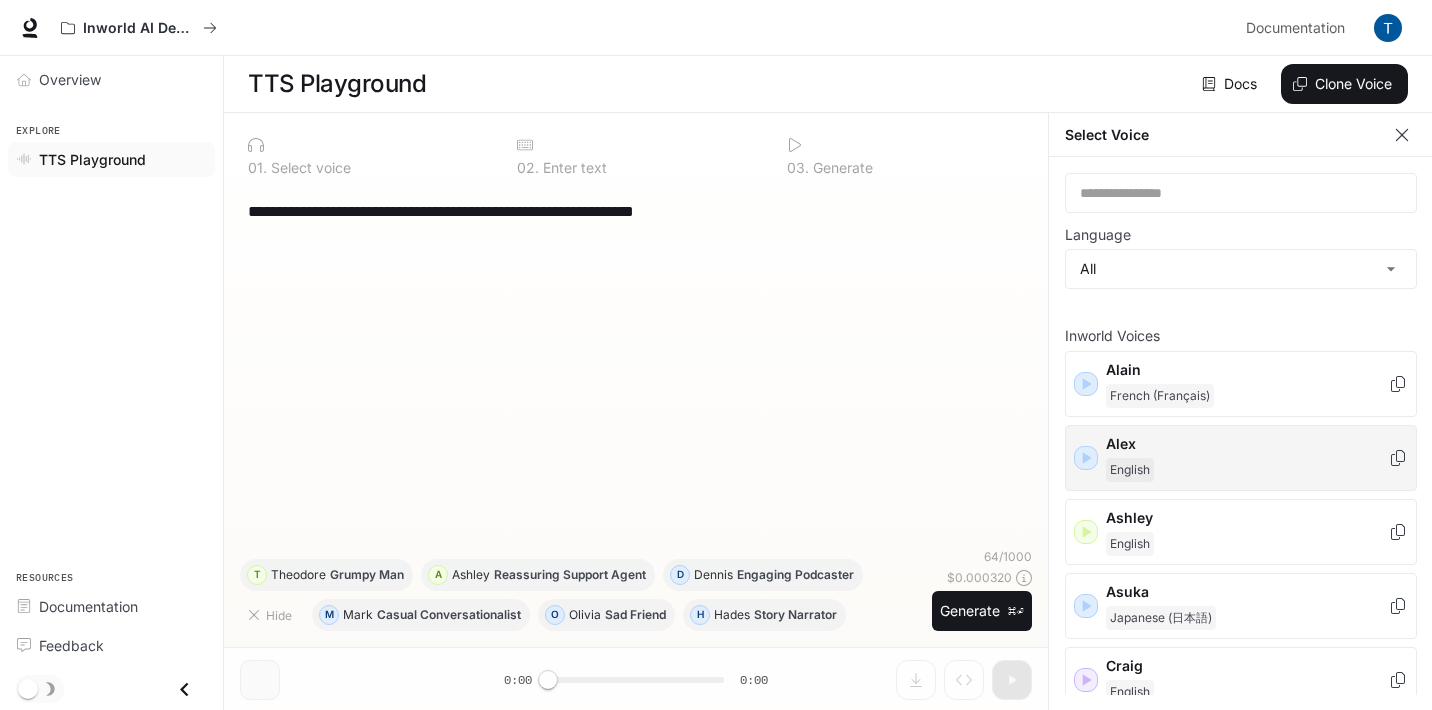 click on "English" at bounding box center [1247, 470] 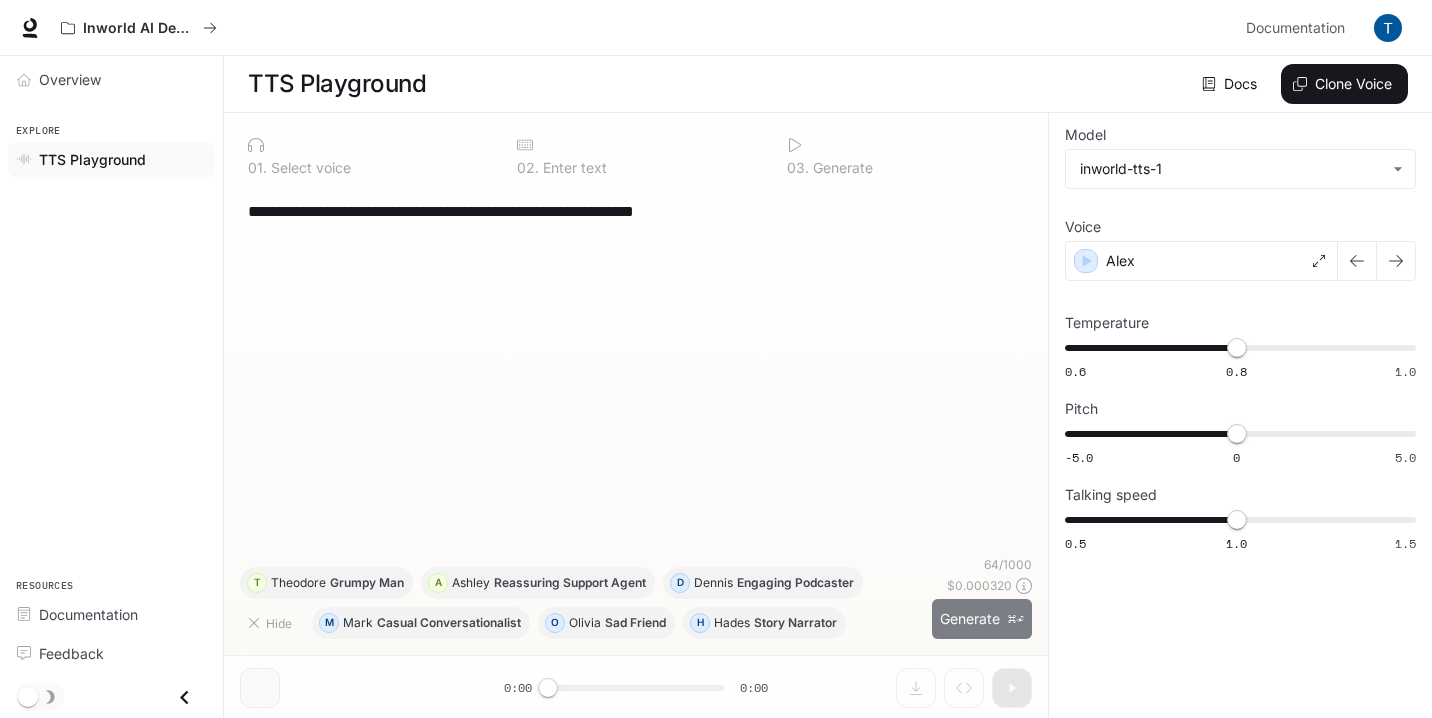 click on "Generate ⌘⏎" at bounding box center [982, 619] 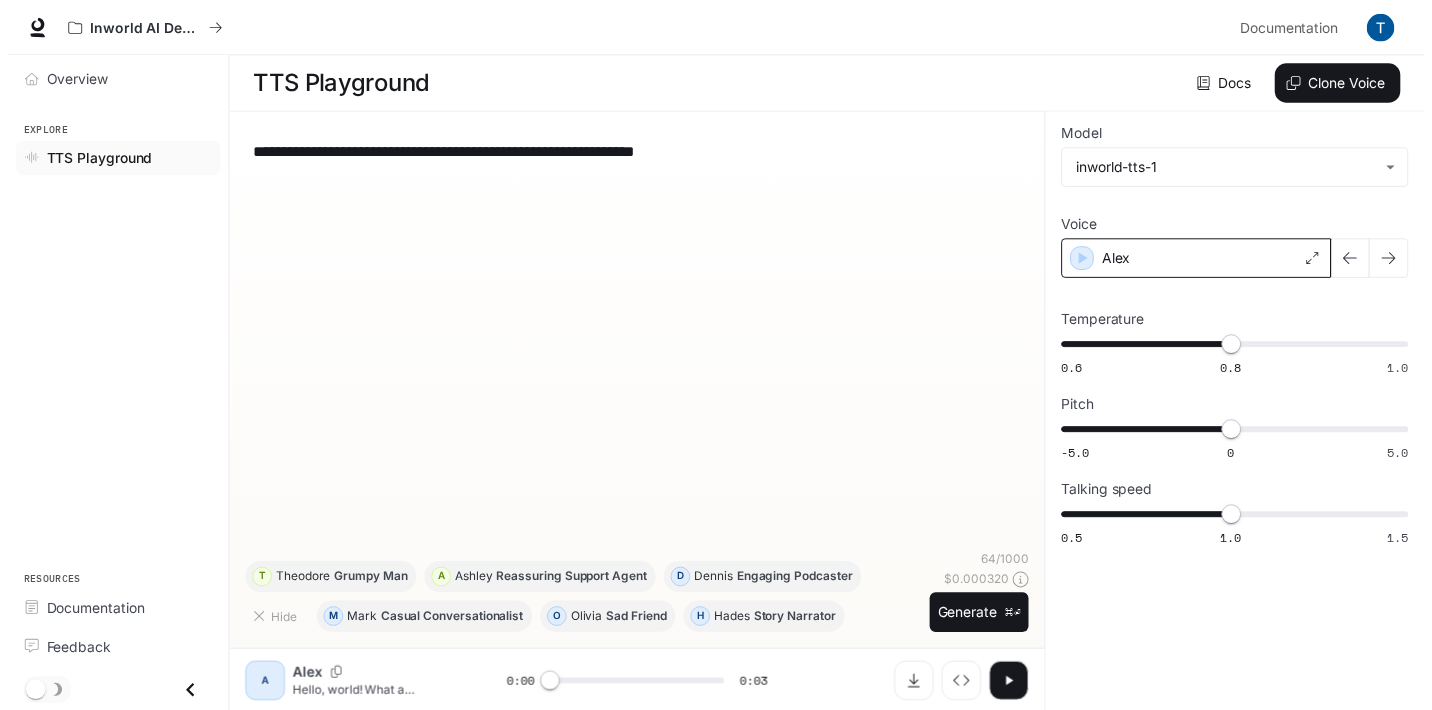 scroll, scrollTop: 1, scrollLeft: 0, axis: vertical 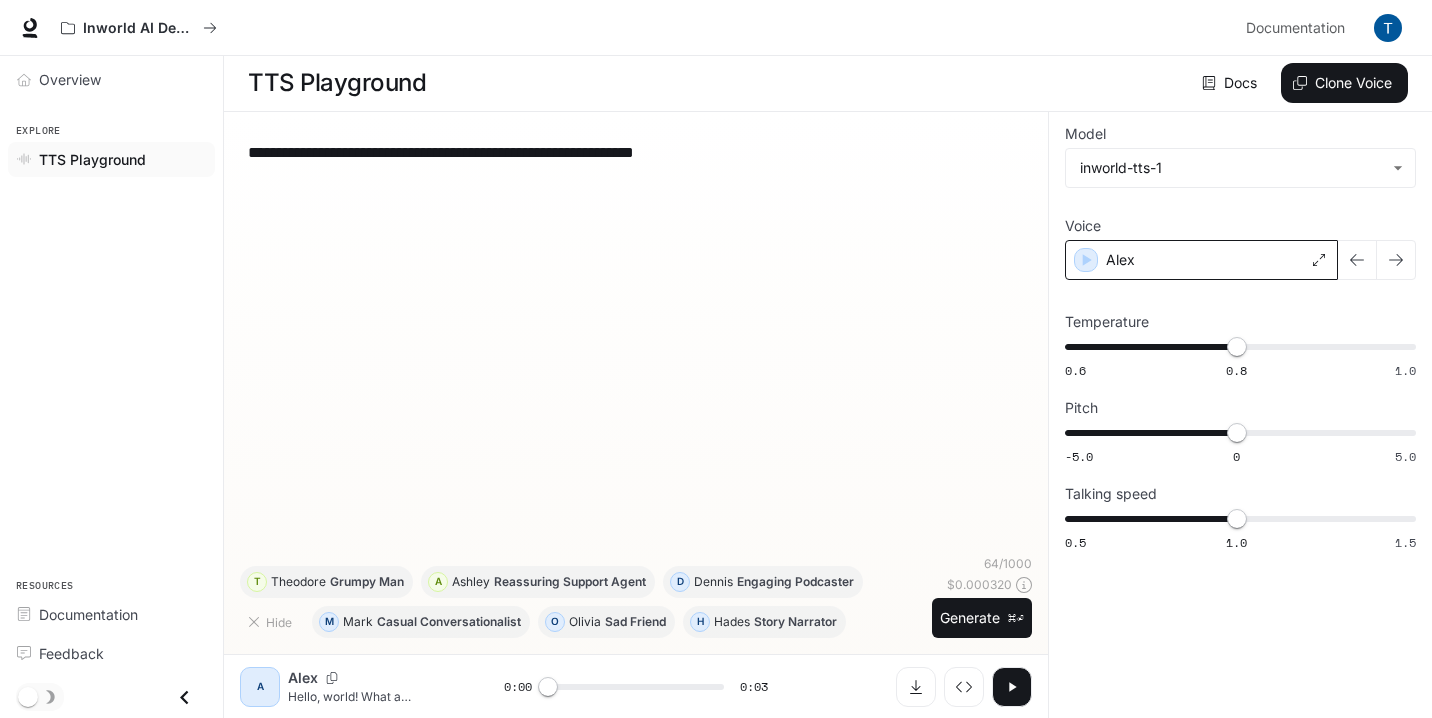 click 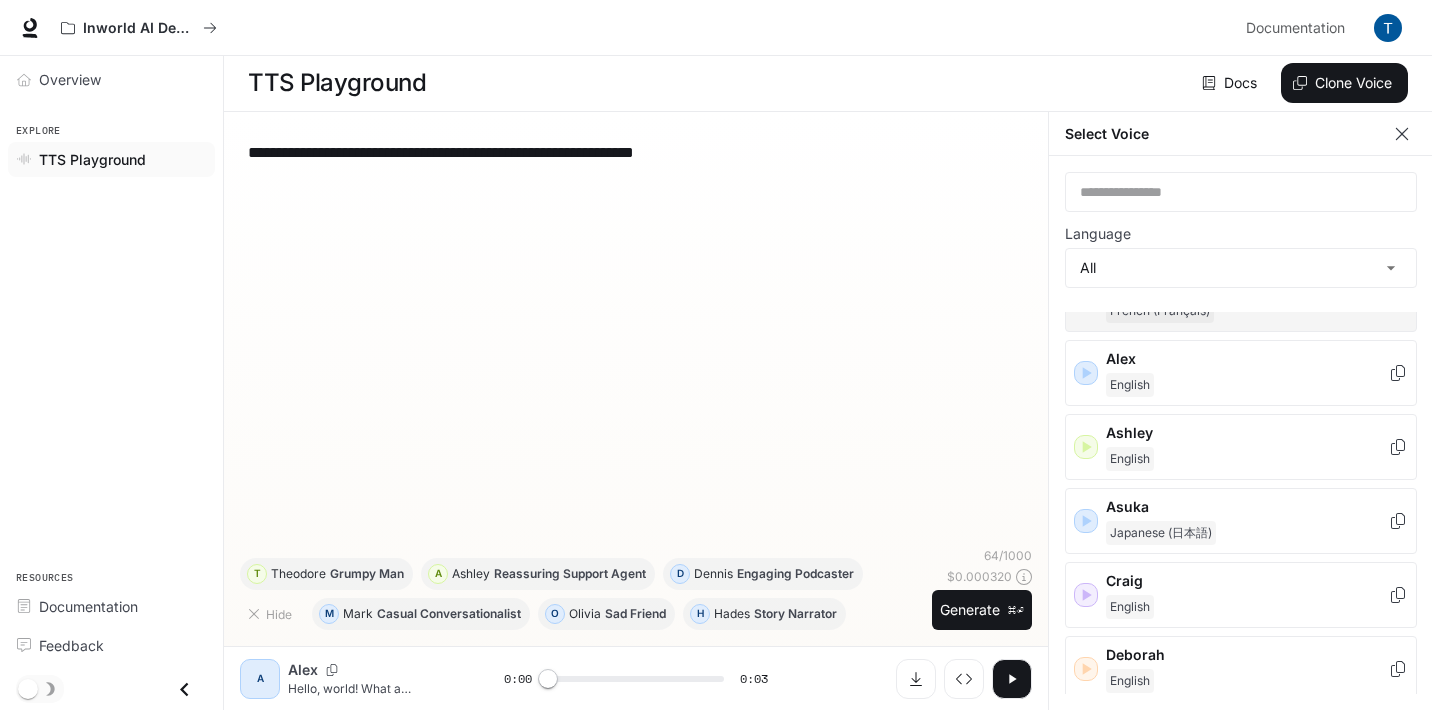 scroll, scrollTop: 78, scrollLeft: 0, axis: vertical 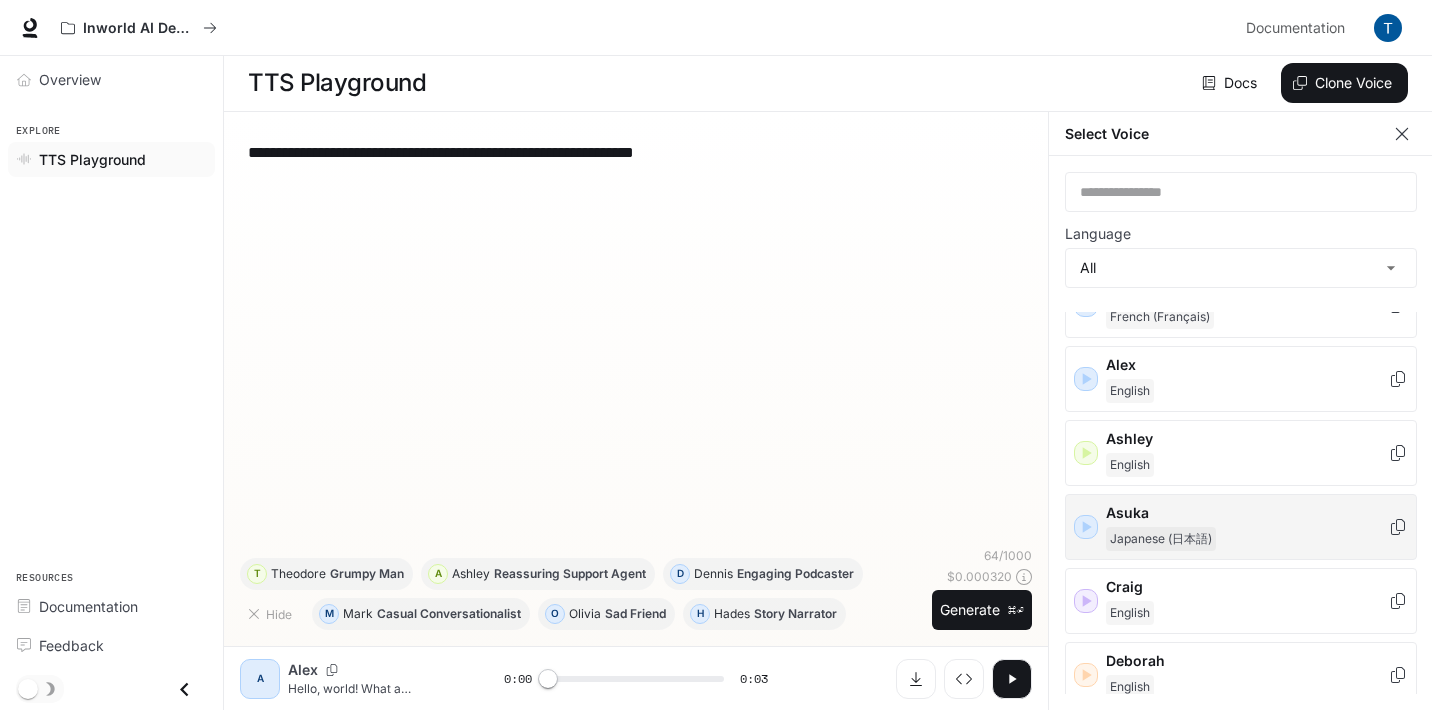 click on "Asuka" at bounding box center [1247, 513] 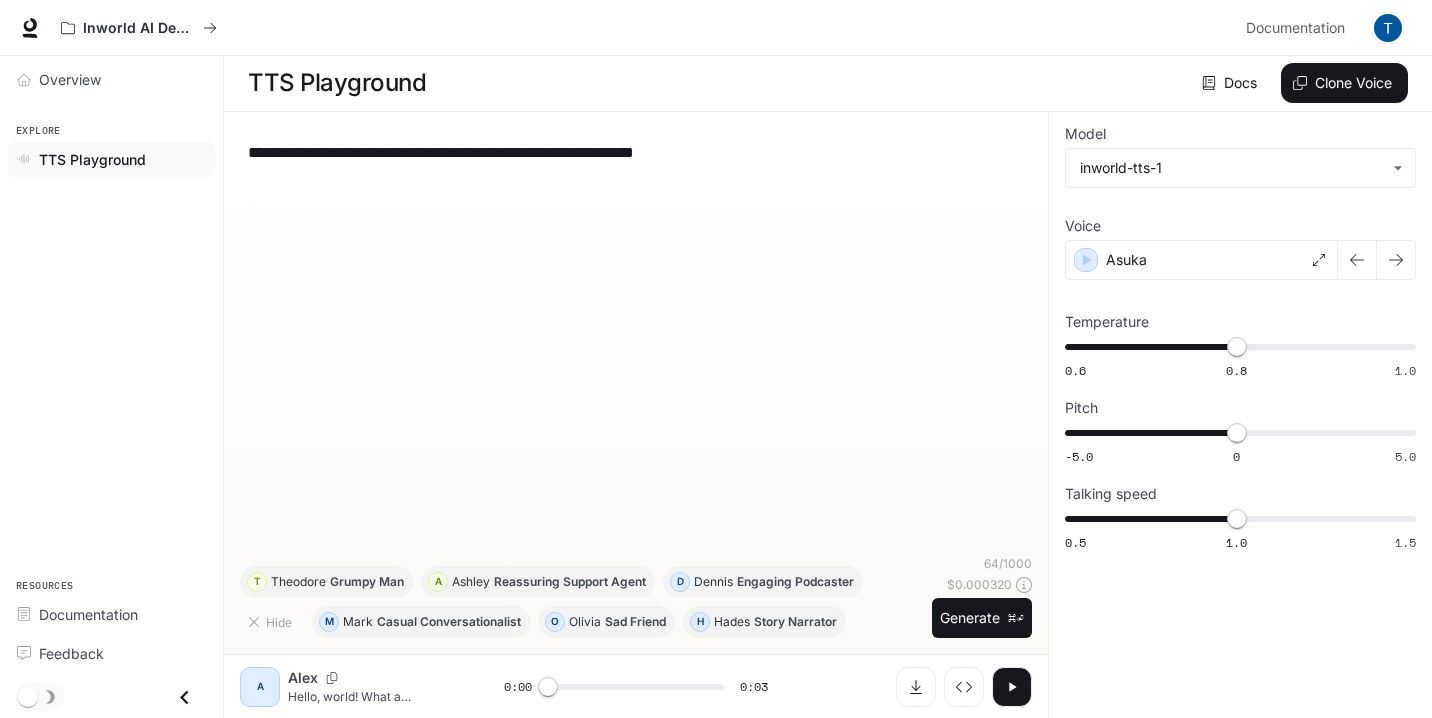 click 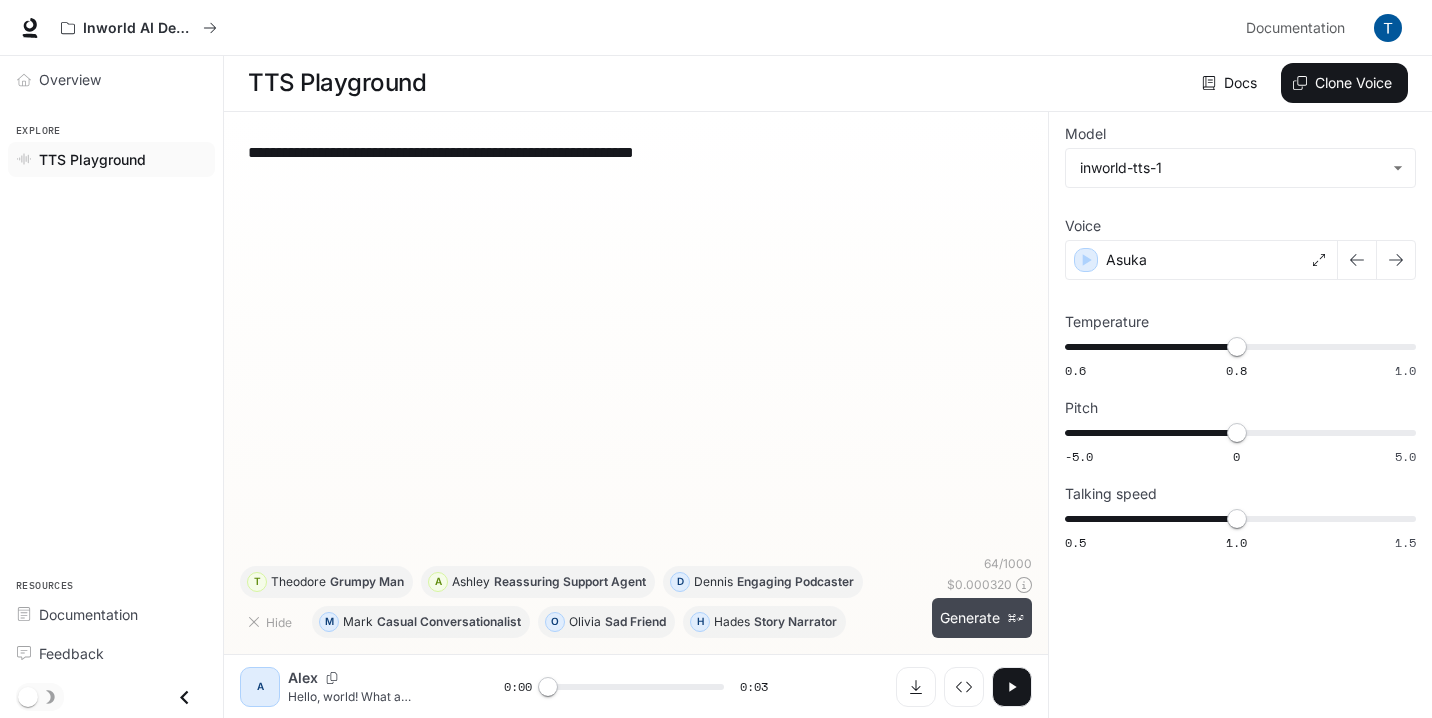 click on "Generate ⌘⏎" at bounding box center [982, 618] 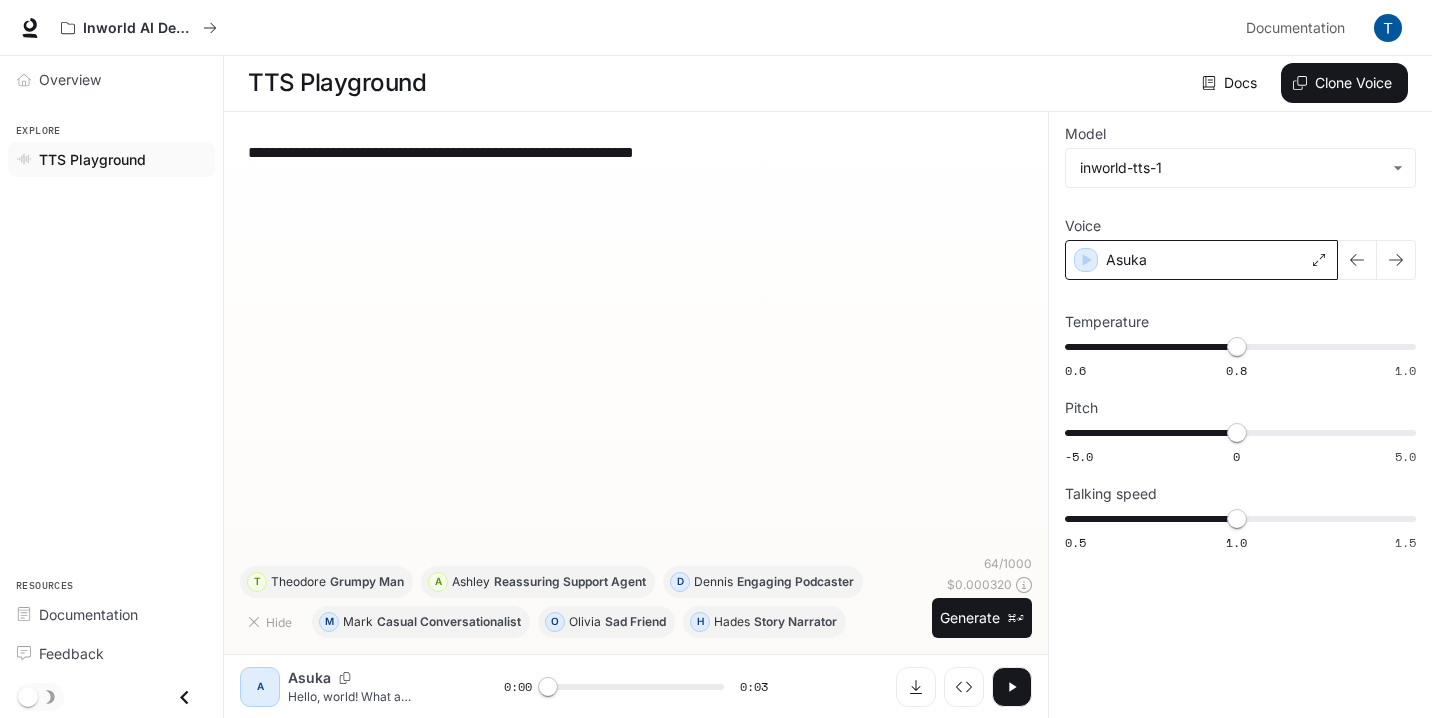 click on "Asuka" at bounding box center [1201, 260] 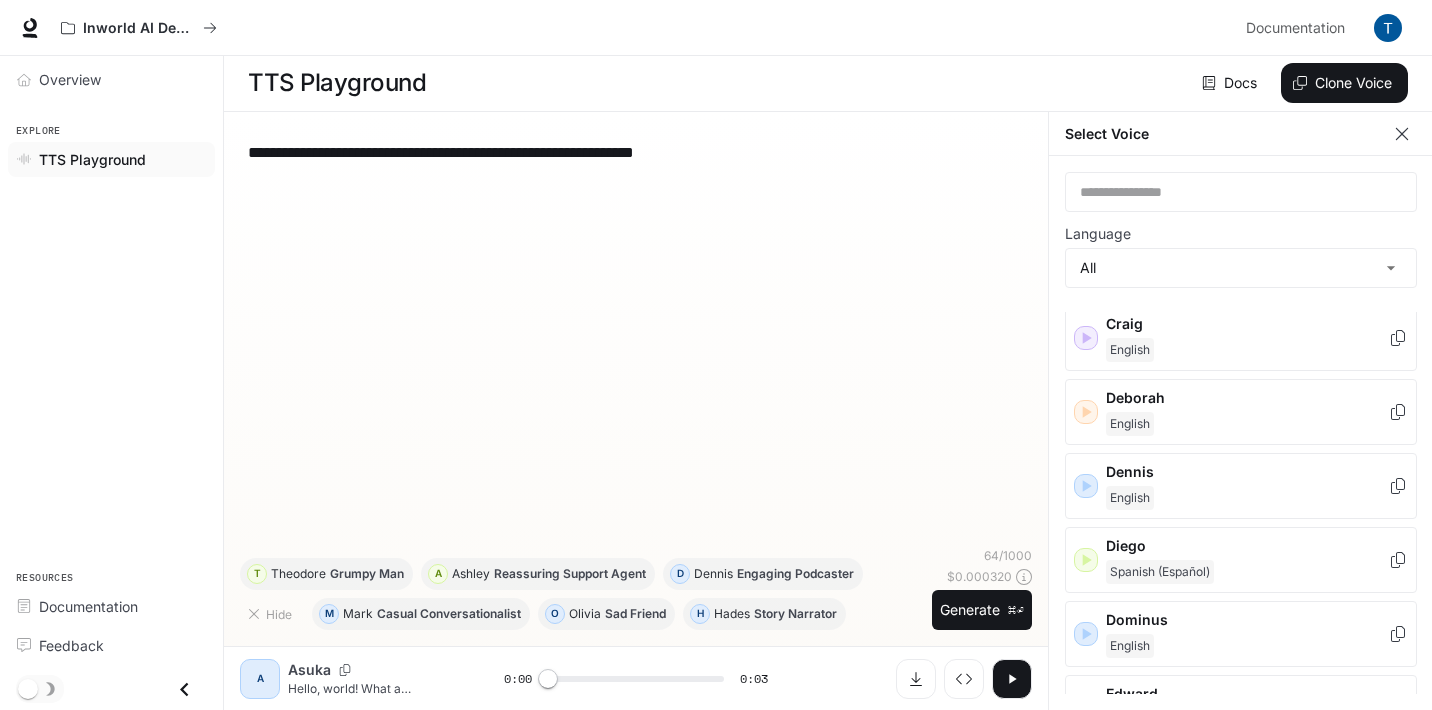 scroll, scrollTop: 373, scrollLeft: 0, axis: vertical 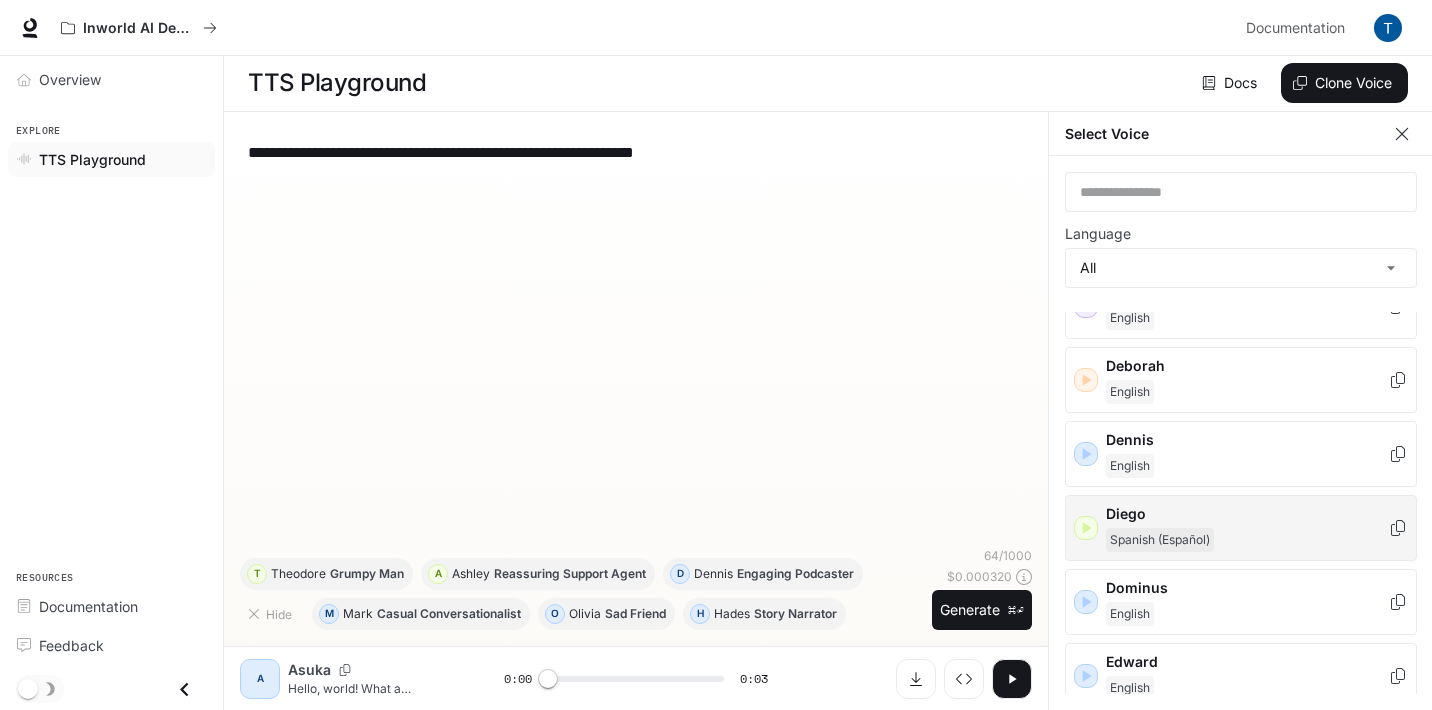 click on "Diego" at bounding box center (1247, 514) 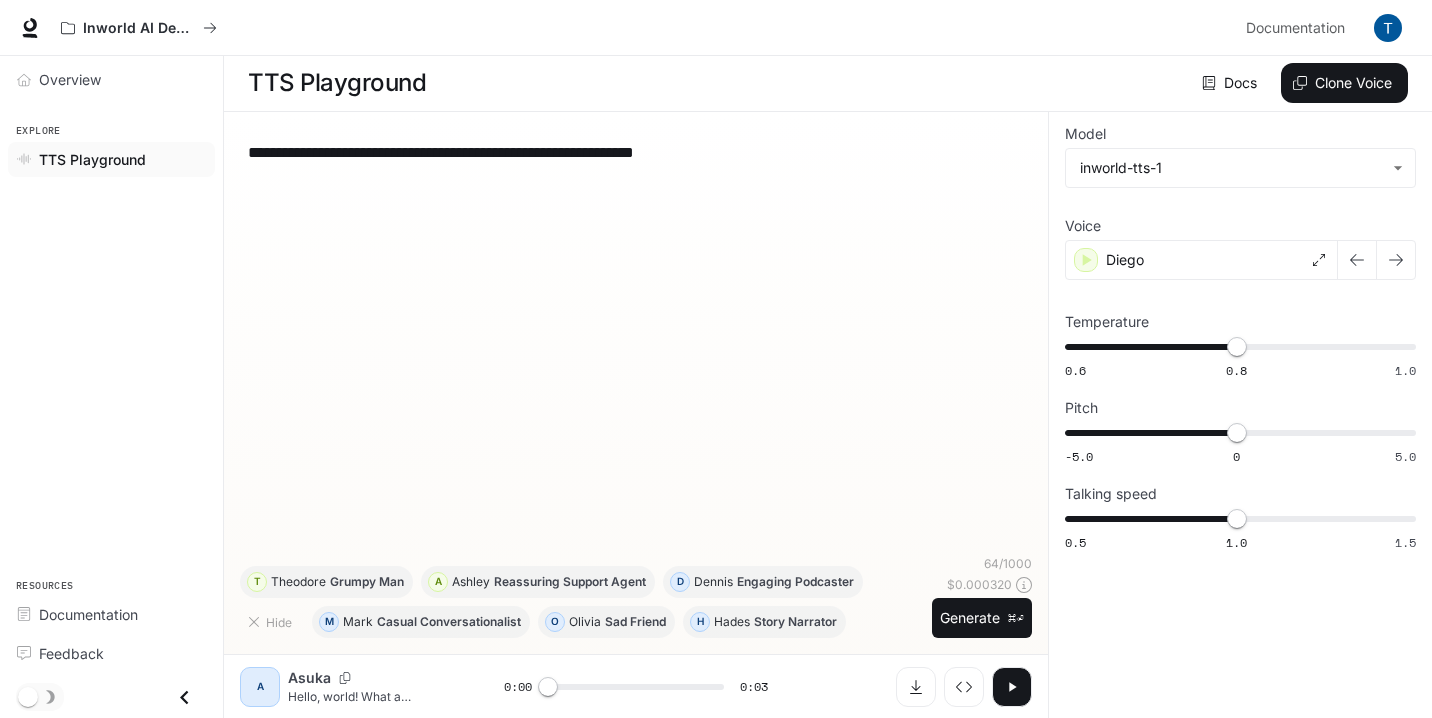 click 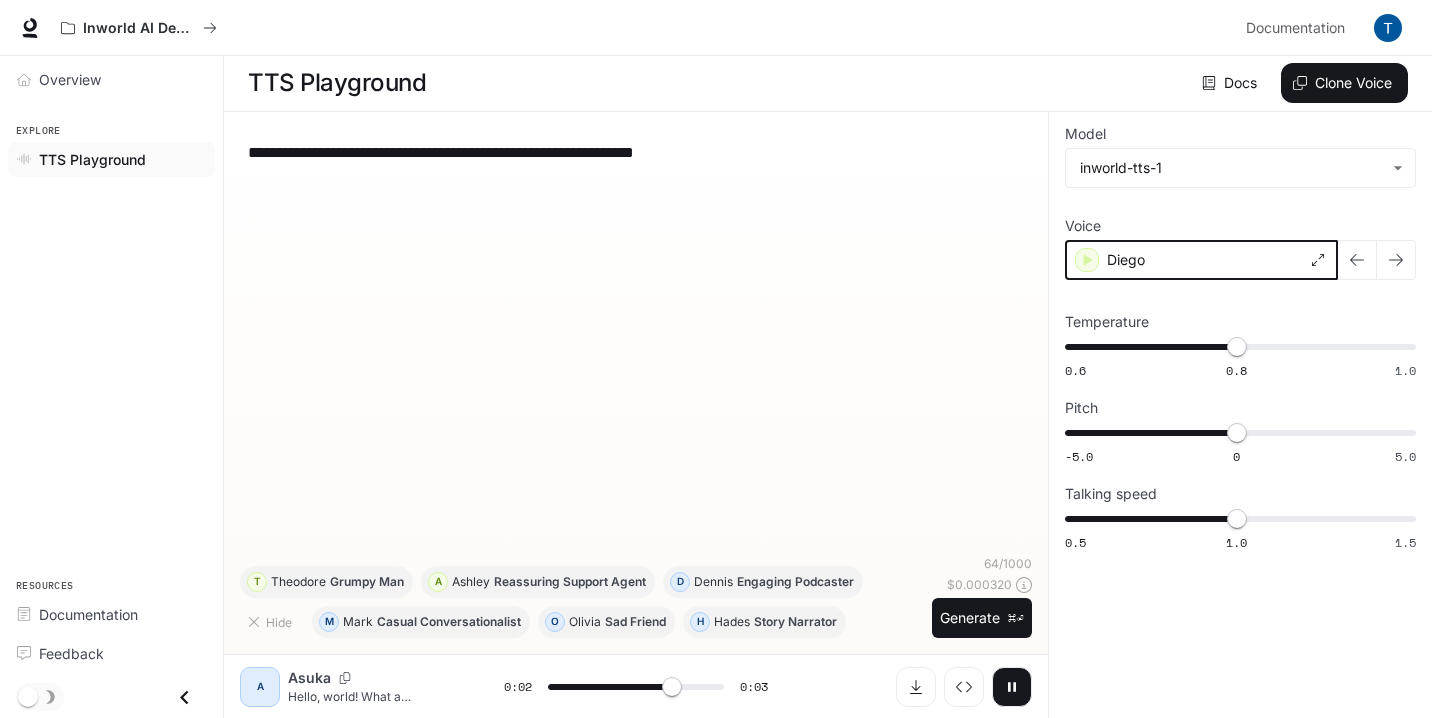 click 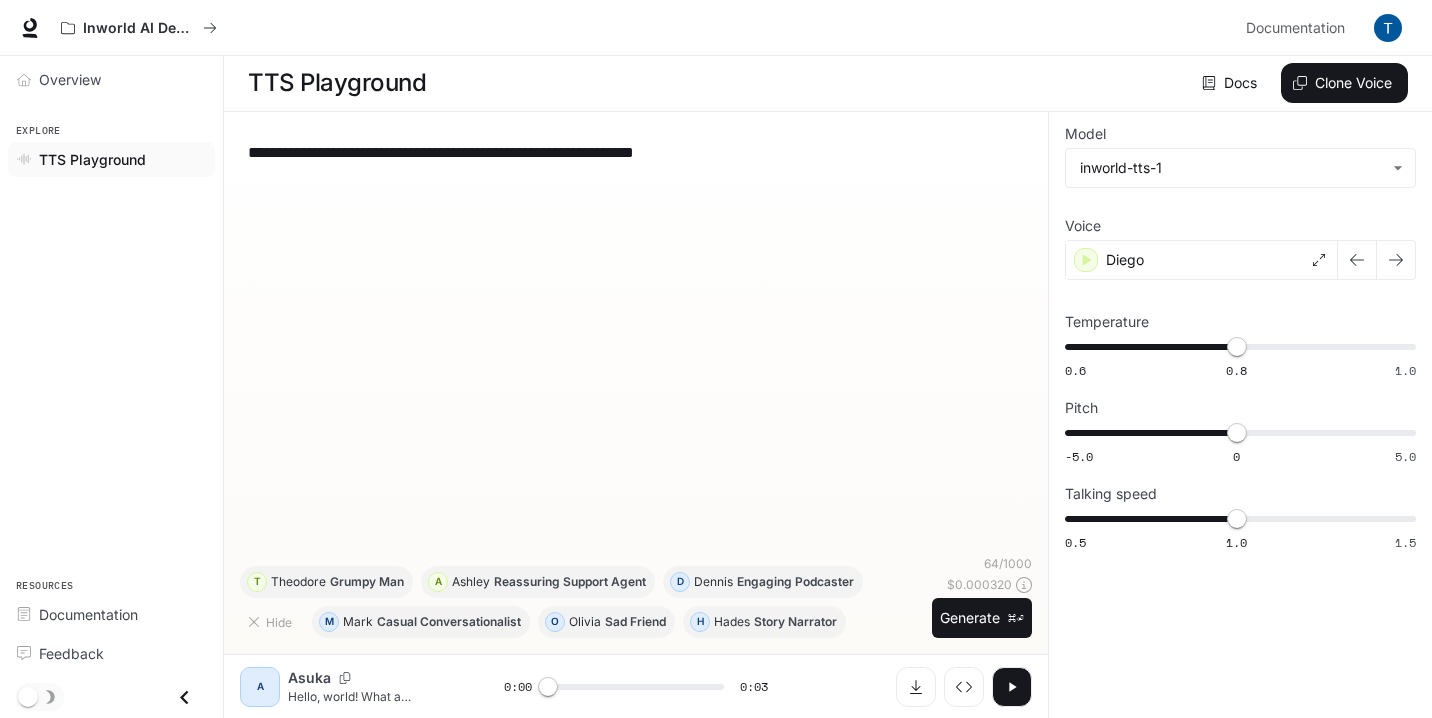 click 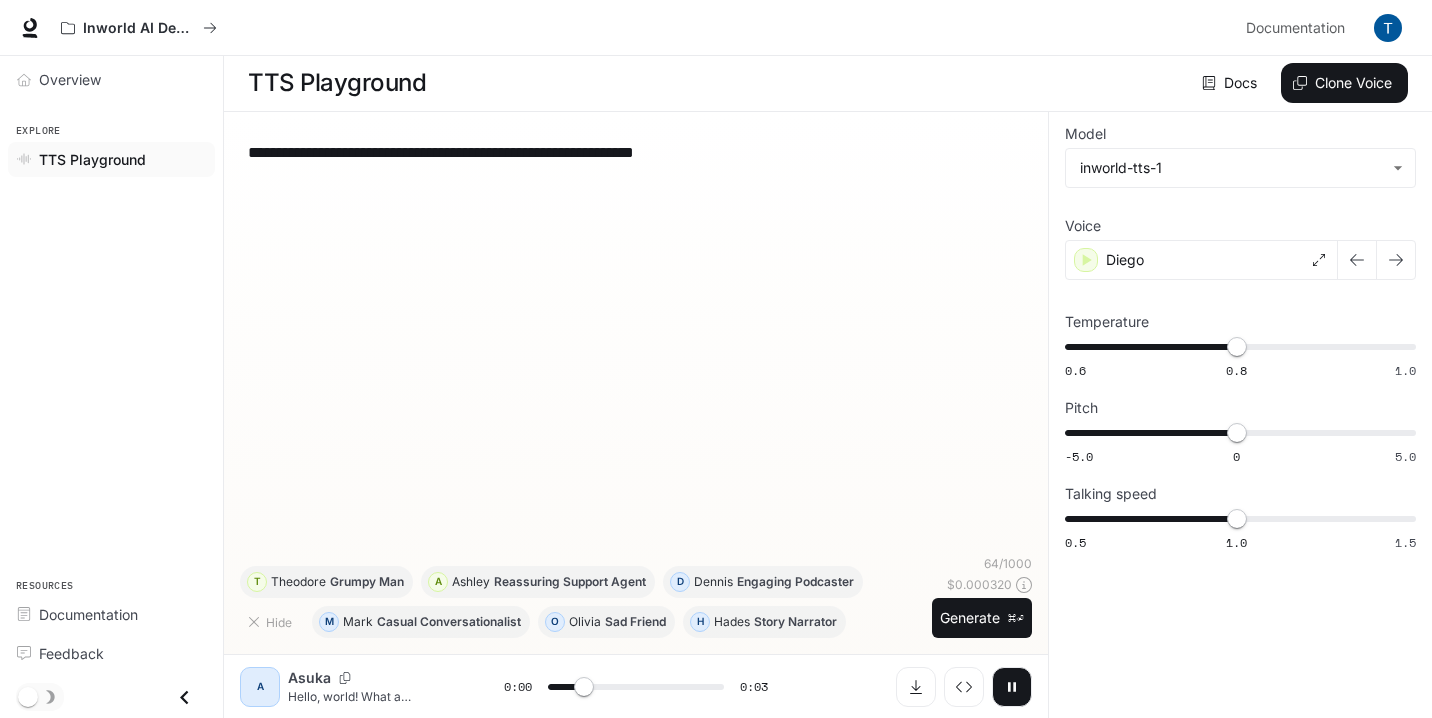click 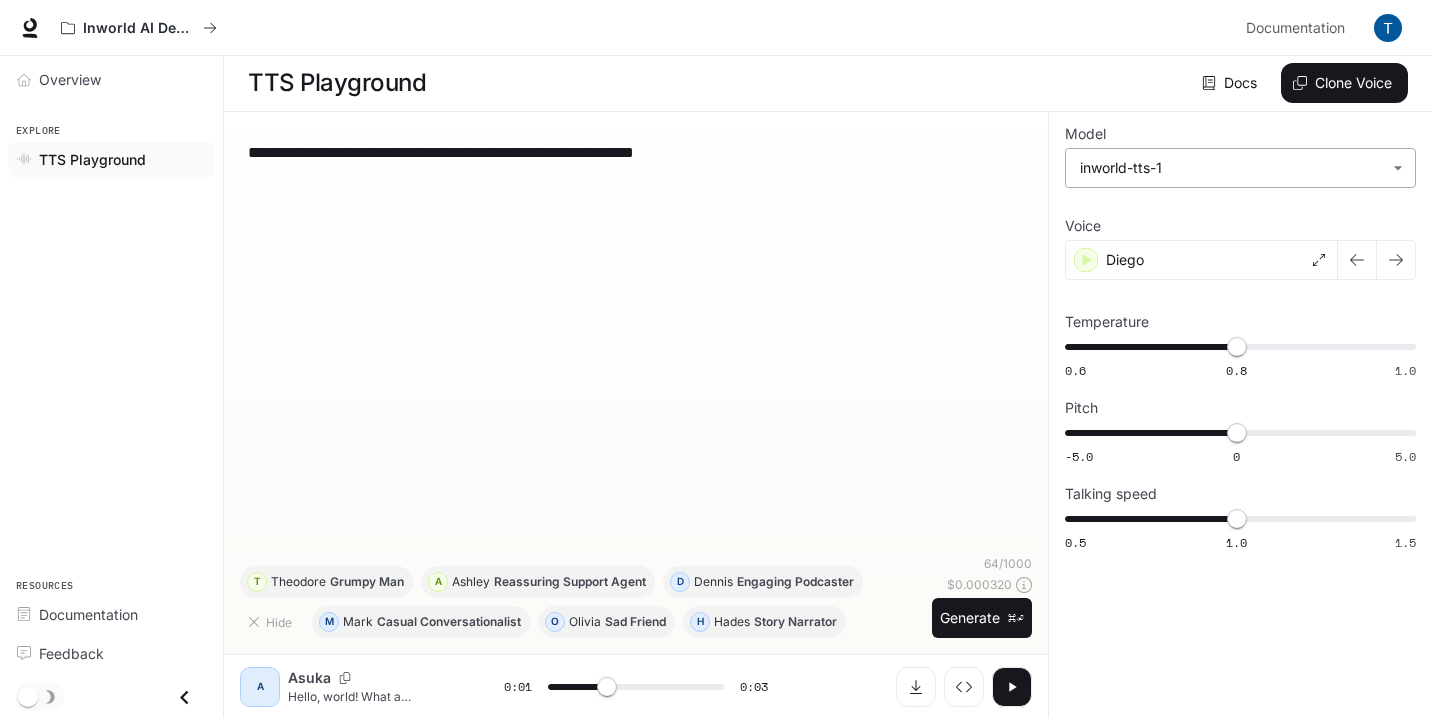 click on "**********" at bounding box center (716, 358) 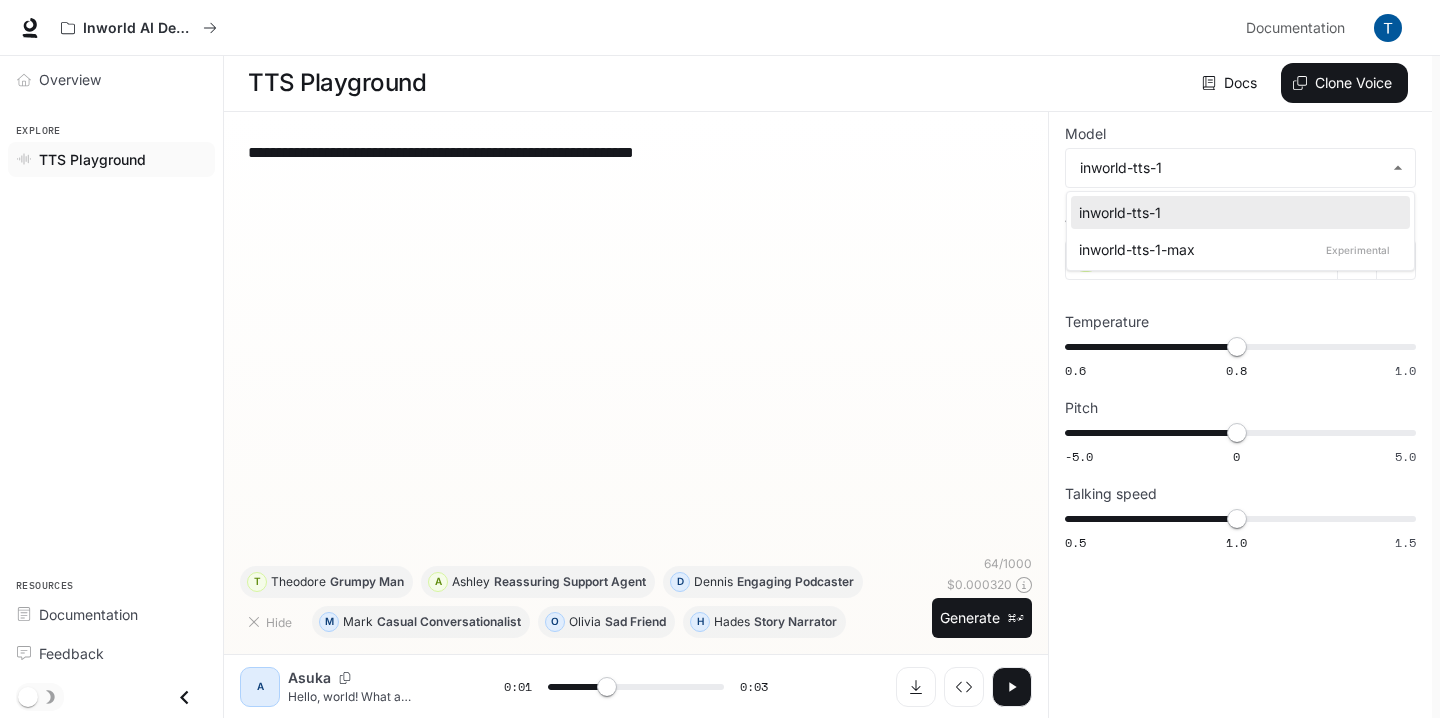 click on "inworld-tts-1-max Experimental" at bounding box center [1236, 249] 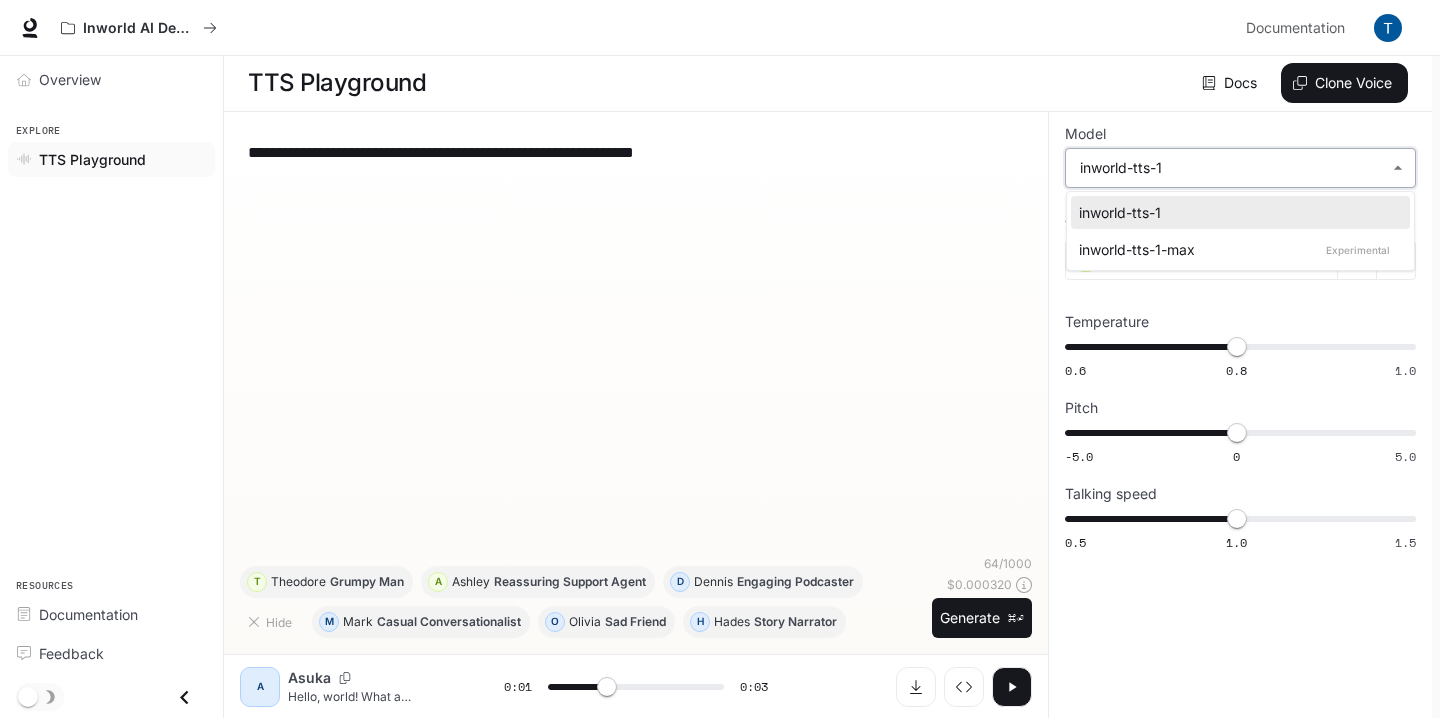 type on "***" 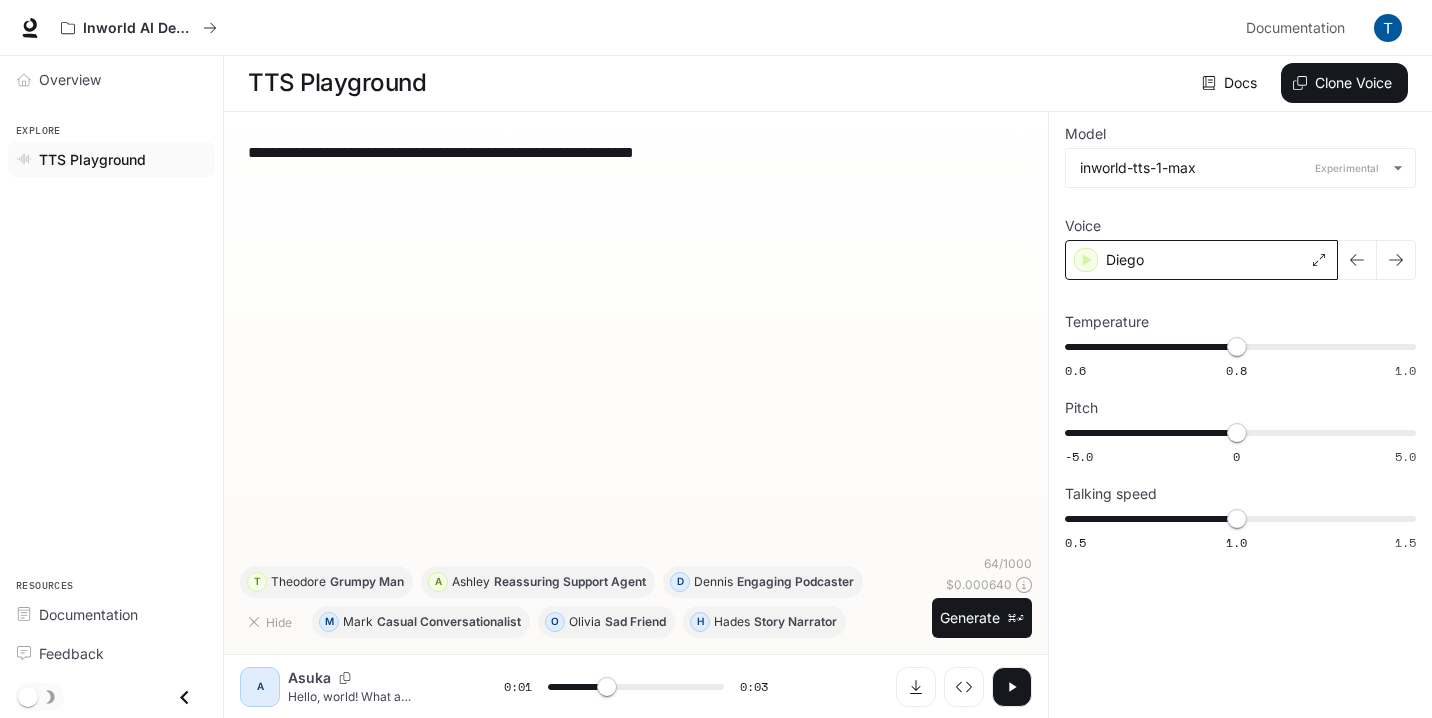 click on "Diego" at bounding box center (1201, 260) 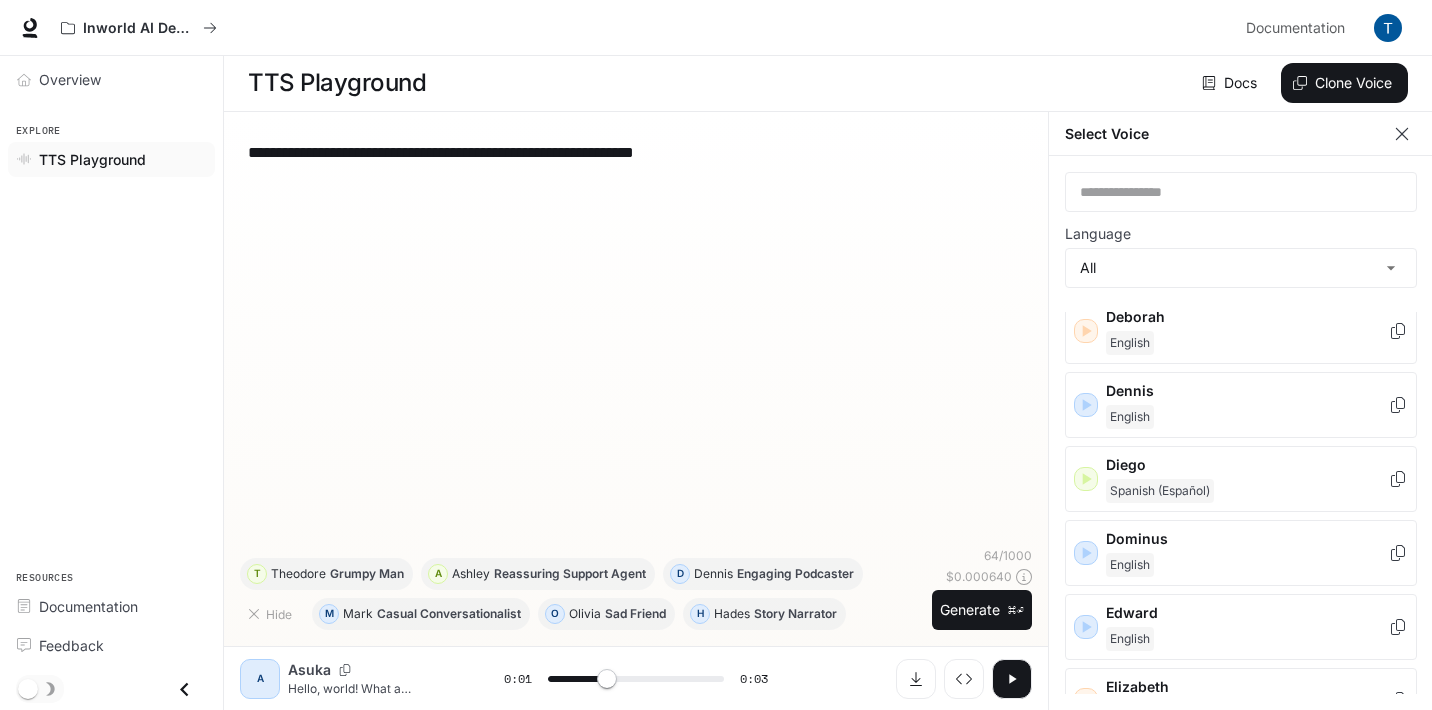 scroll, scrollTop: 615, scrollLeft: 0, axis: vertical 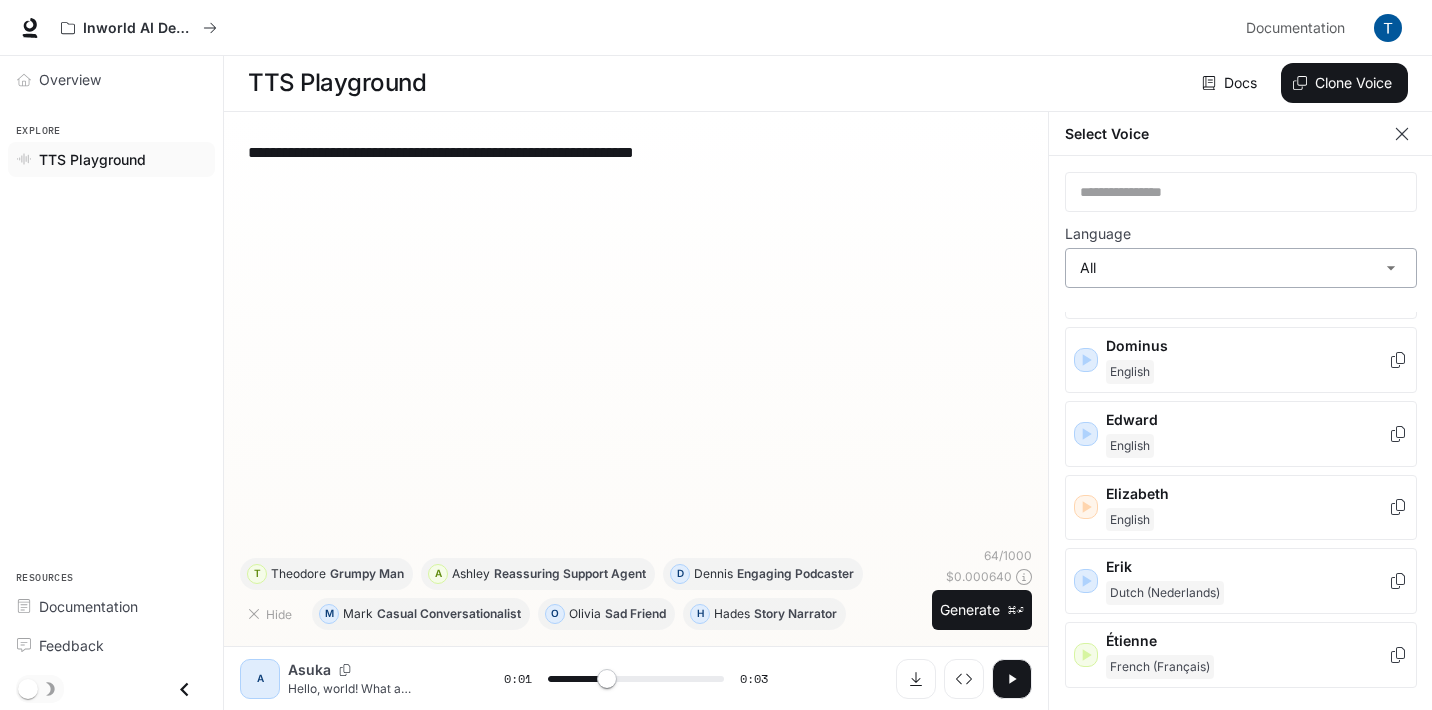 click on "**********" at bounding box center (716, 354) 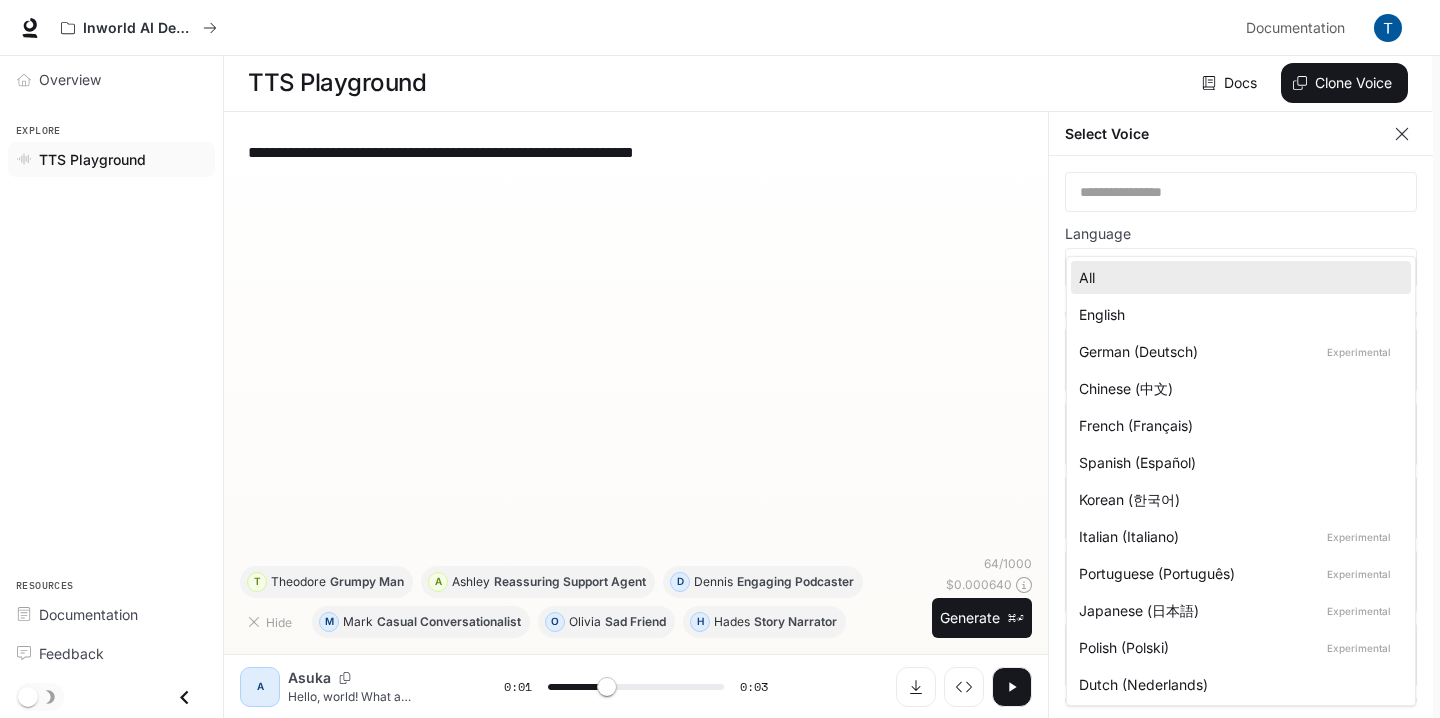 click at bounding box center (720, 359) 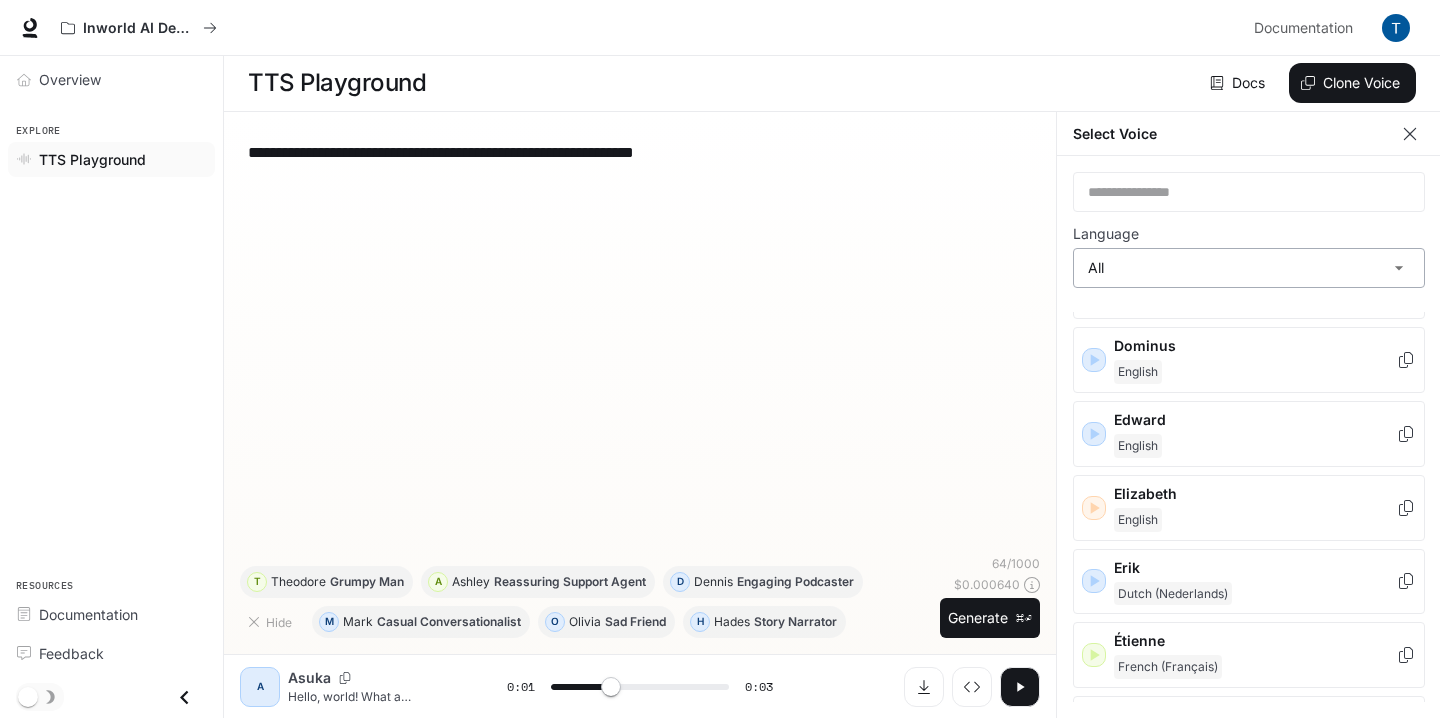 click on "**********" at bounding box center (720, 358) 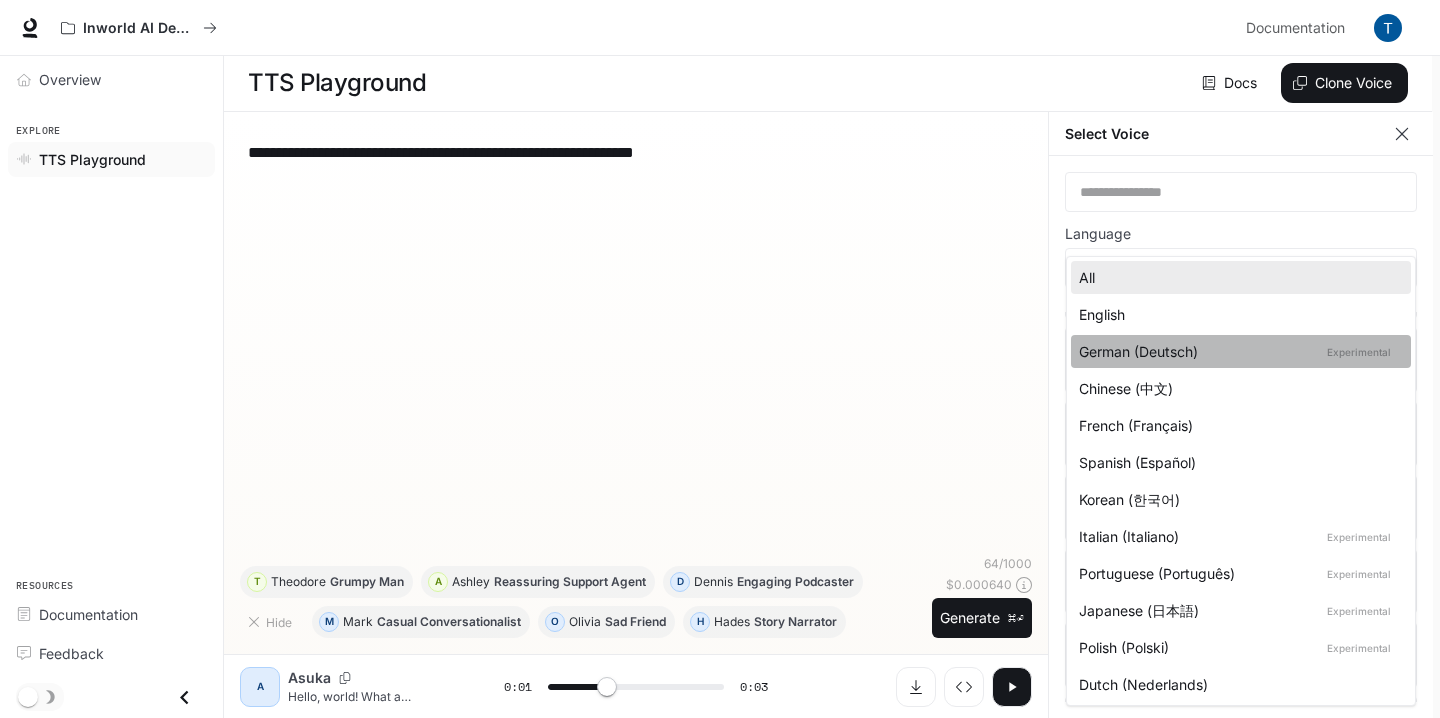 click on "German (Deutsch) Experimental" at bounding box center (1237, 351) 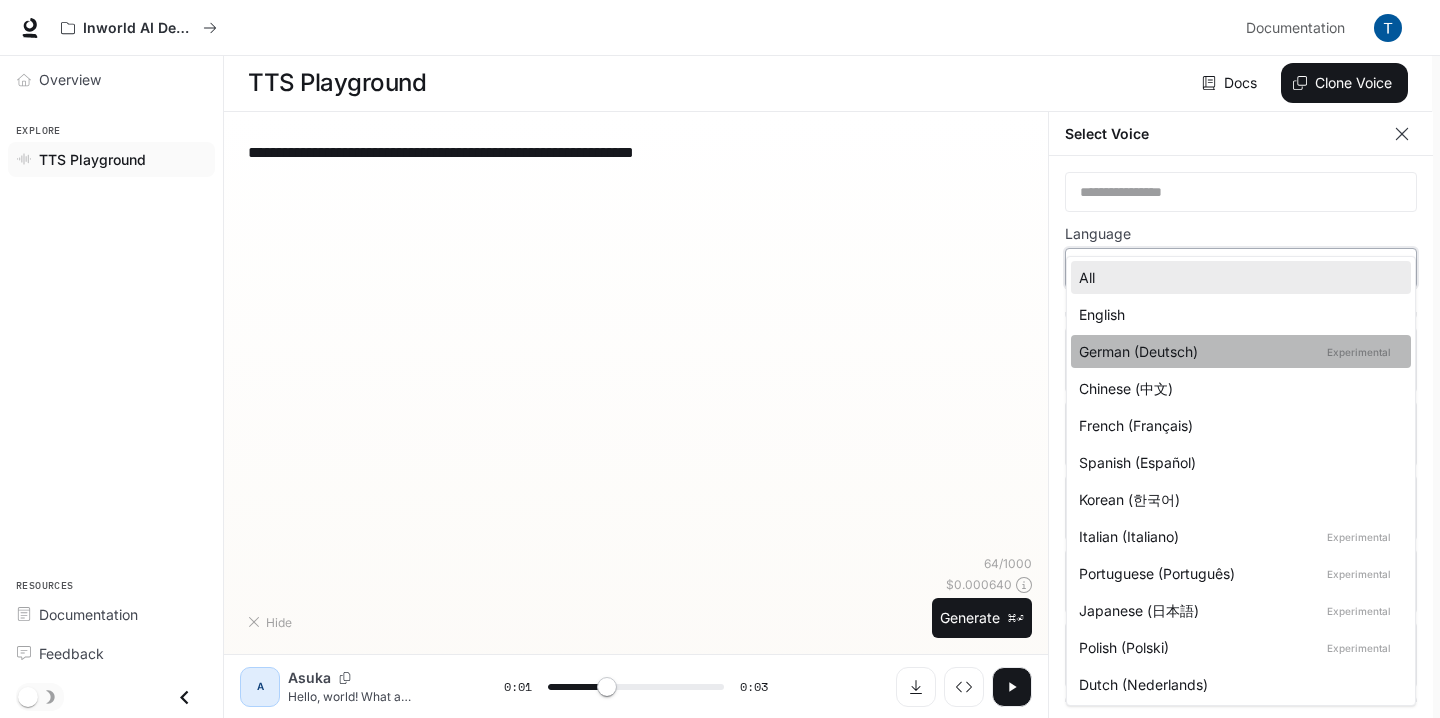 type on "***" 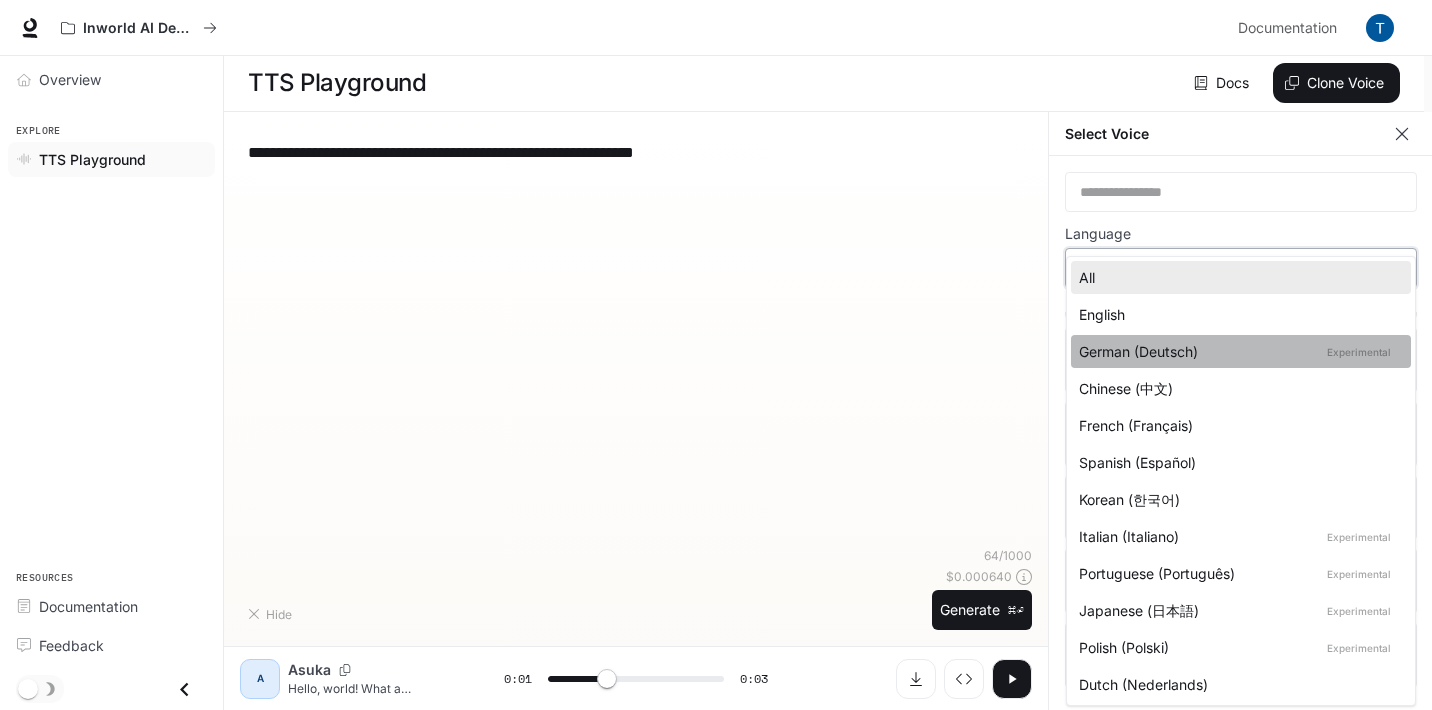 scroll, scrollTop: 0, scrollLeft: 0, axis: both 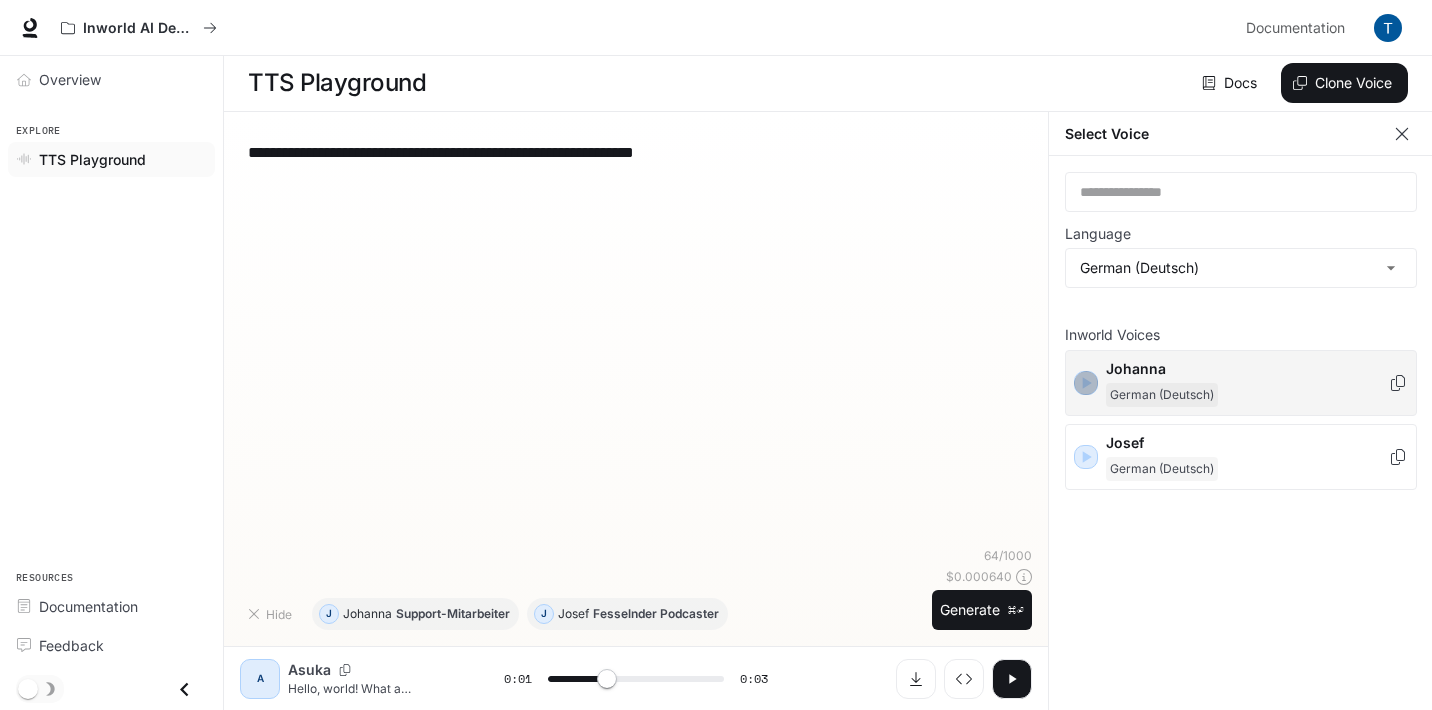 click 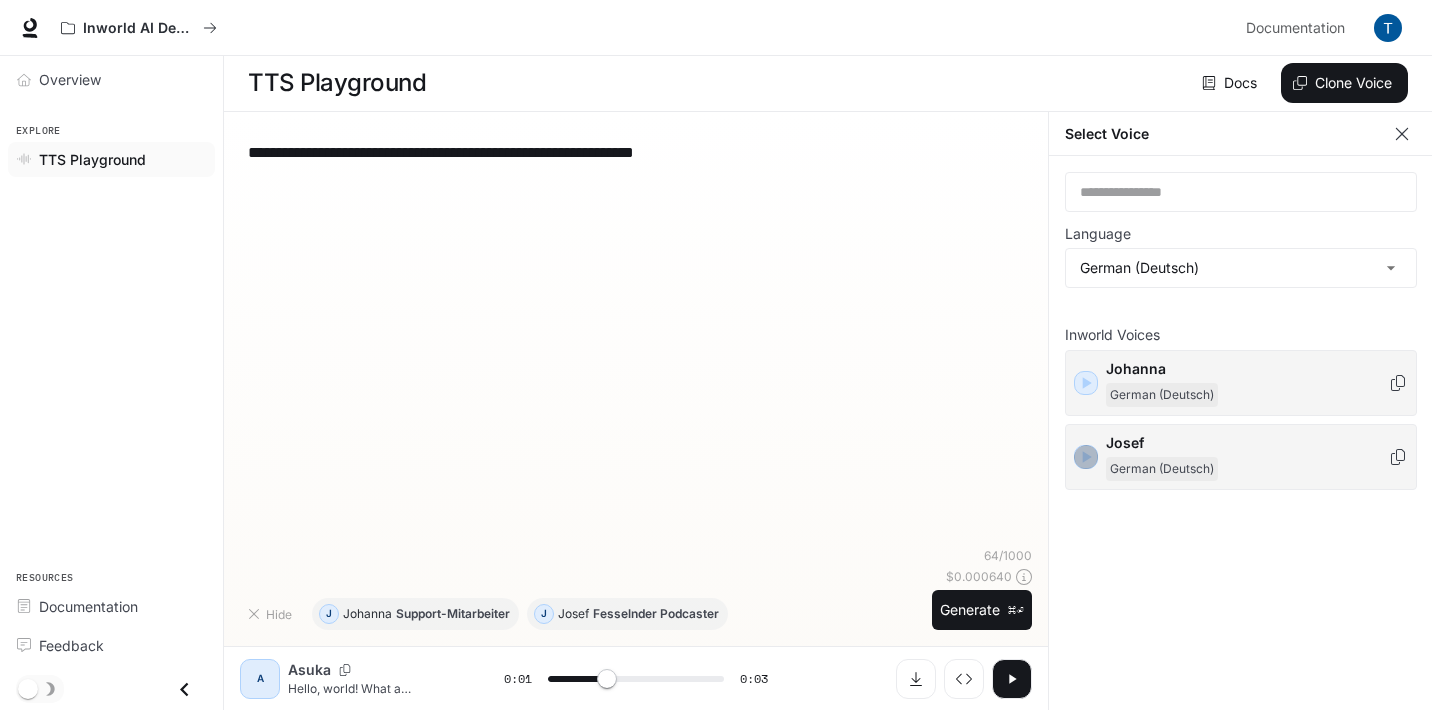 click 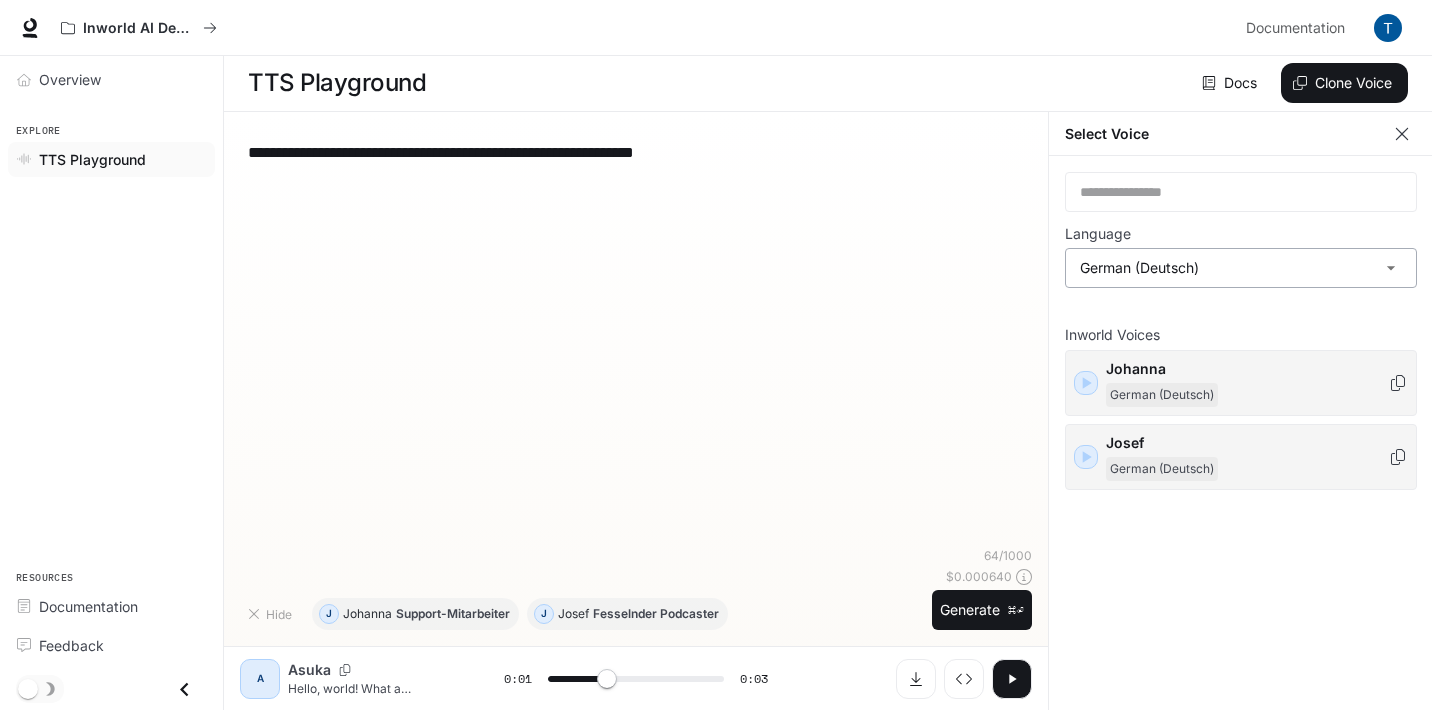 click on "**********" at bounding box center (716, 354) 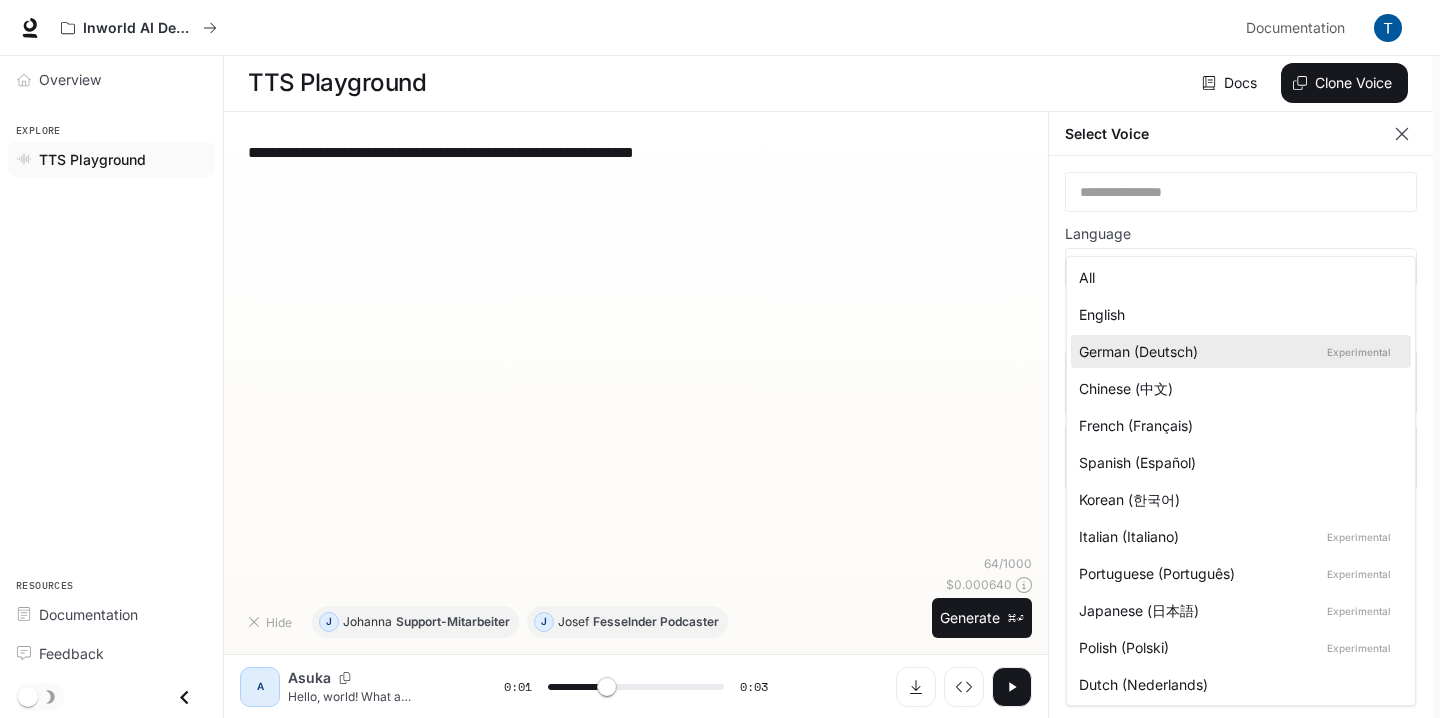 click on "English" at bounding box center [1237, 314] 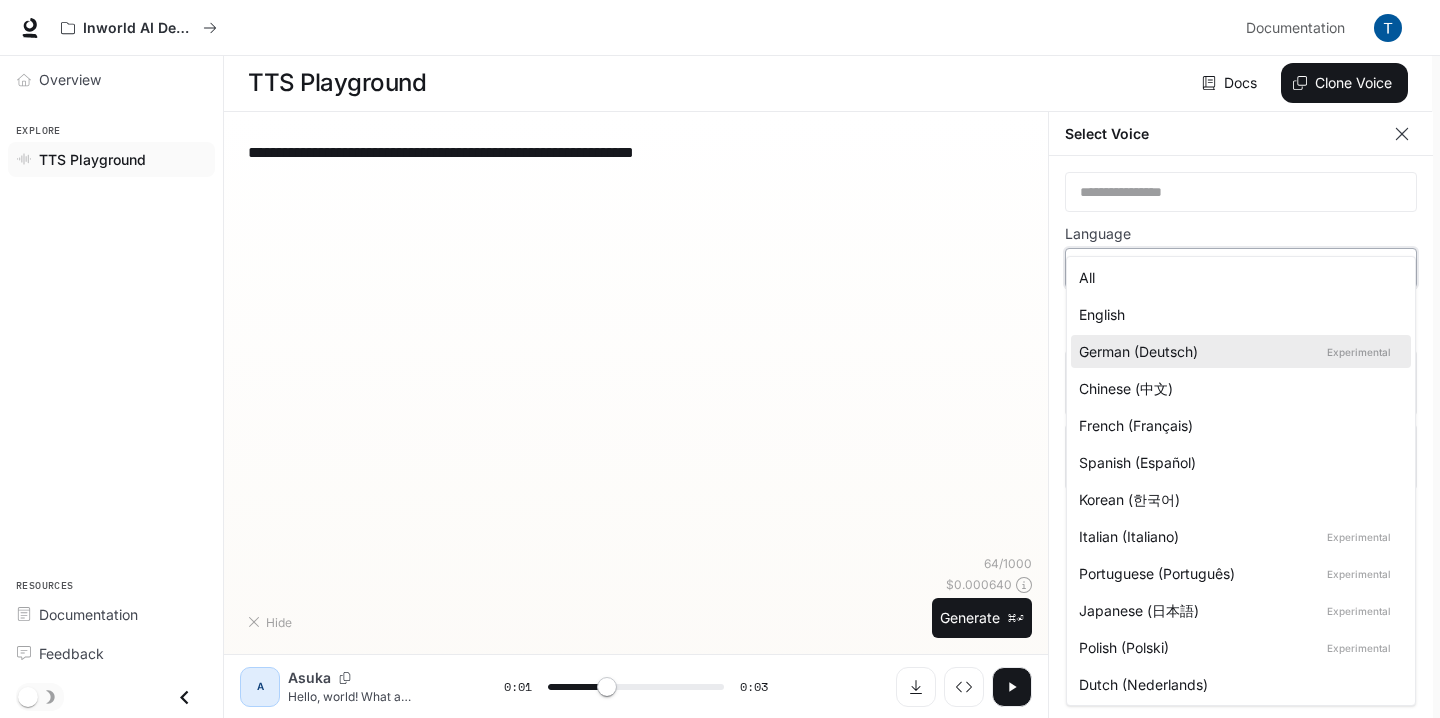 type on "***" 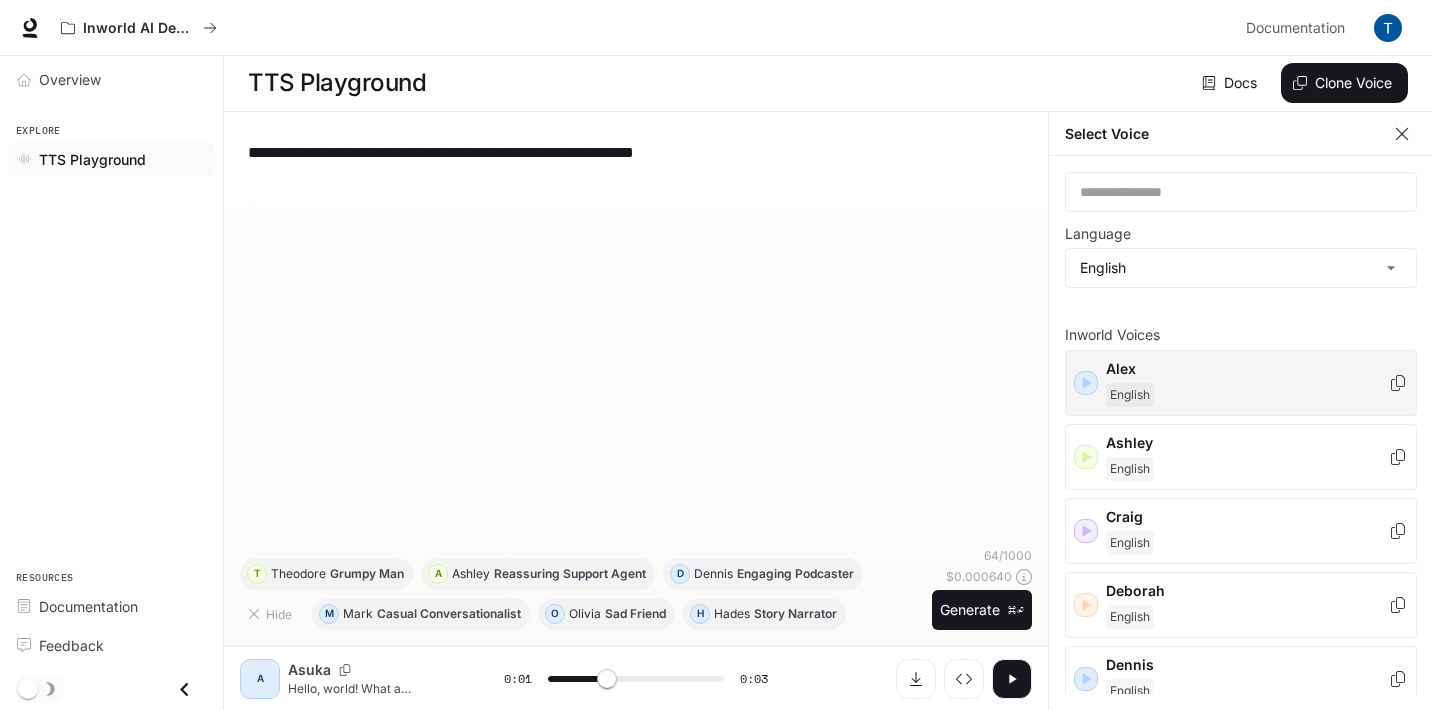 click 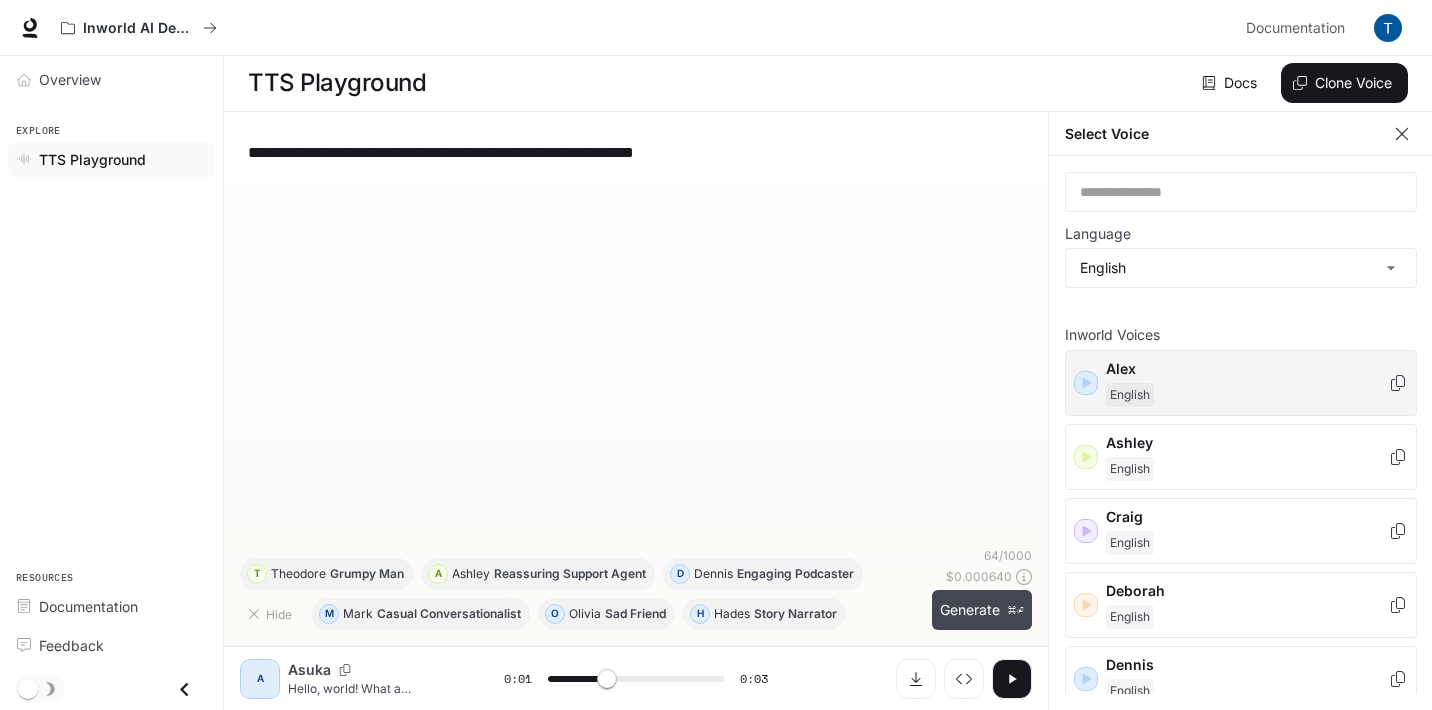 click on "Generate ⌘⏎" at bounding box center (982, 610) 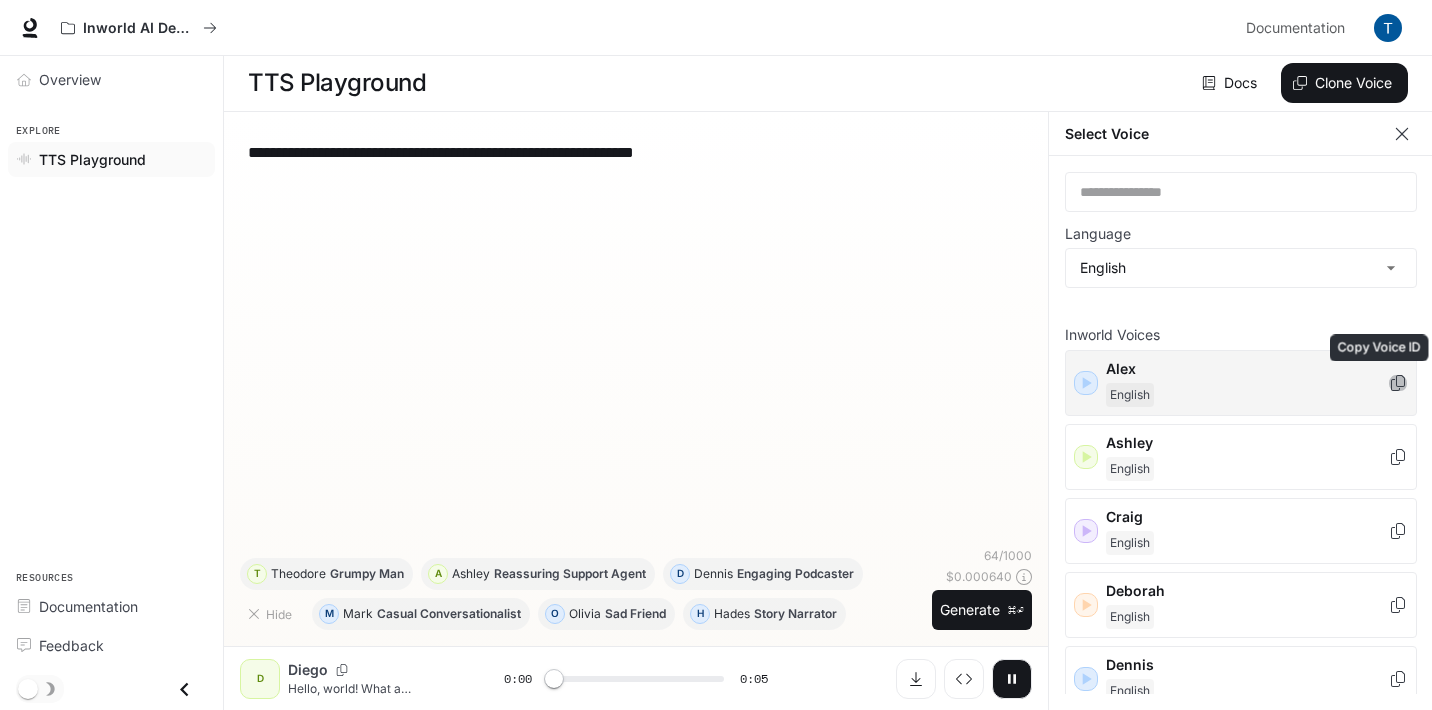 click 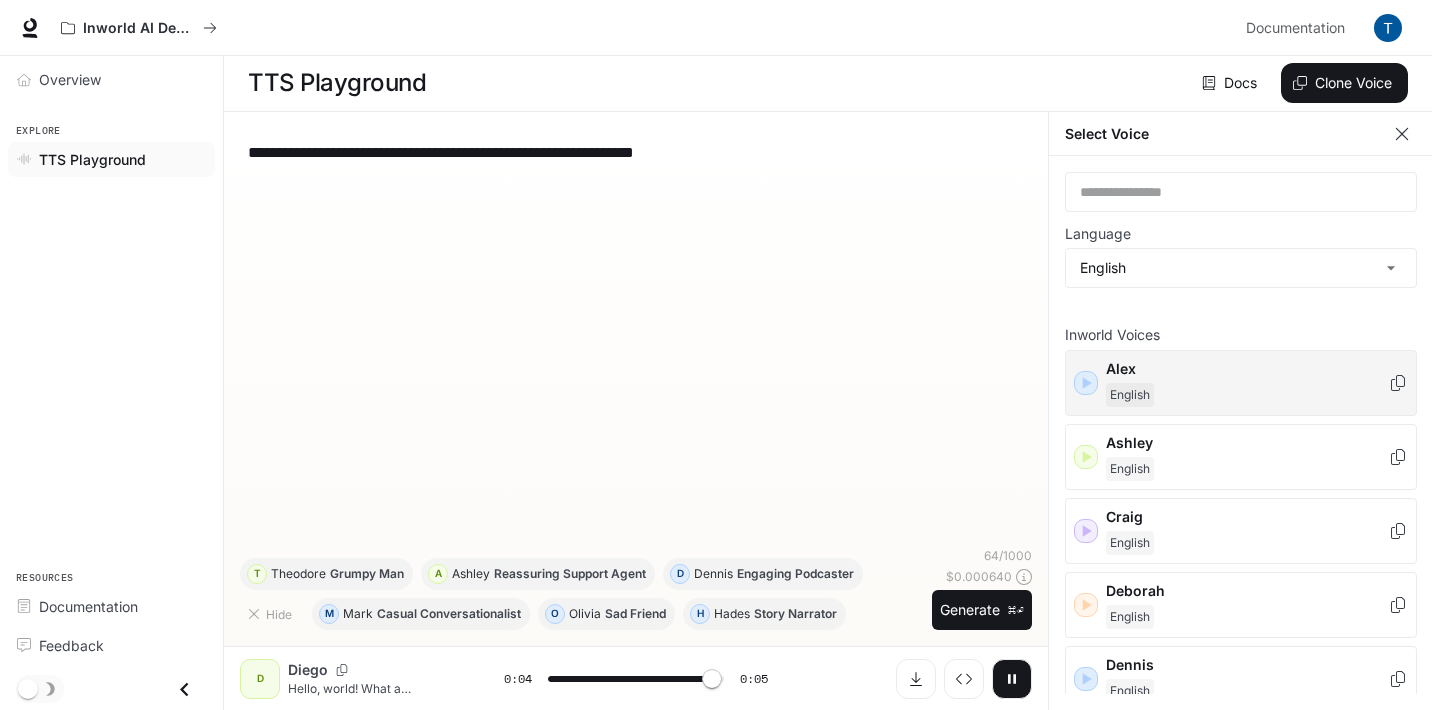 type on "***" 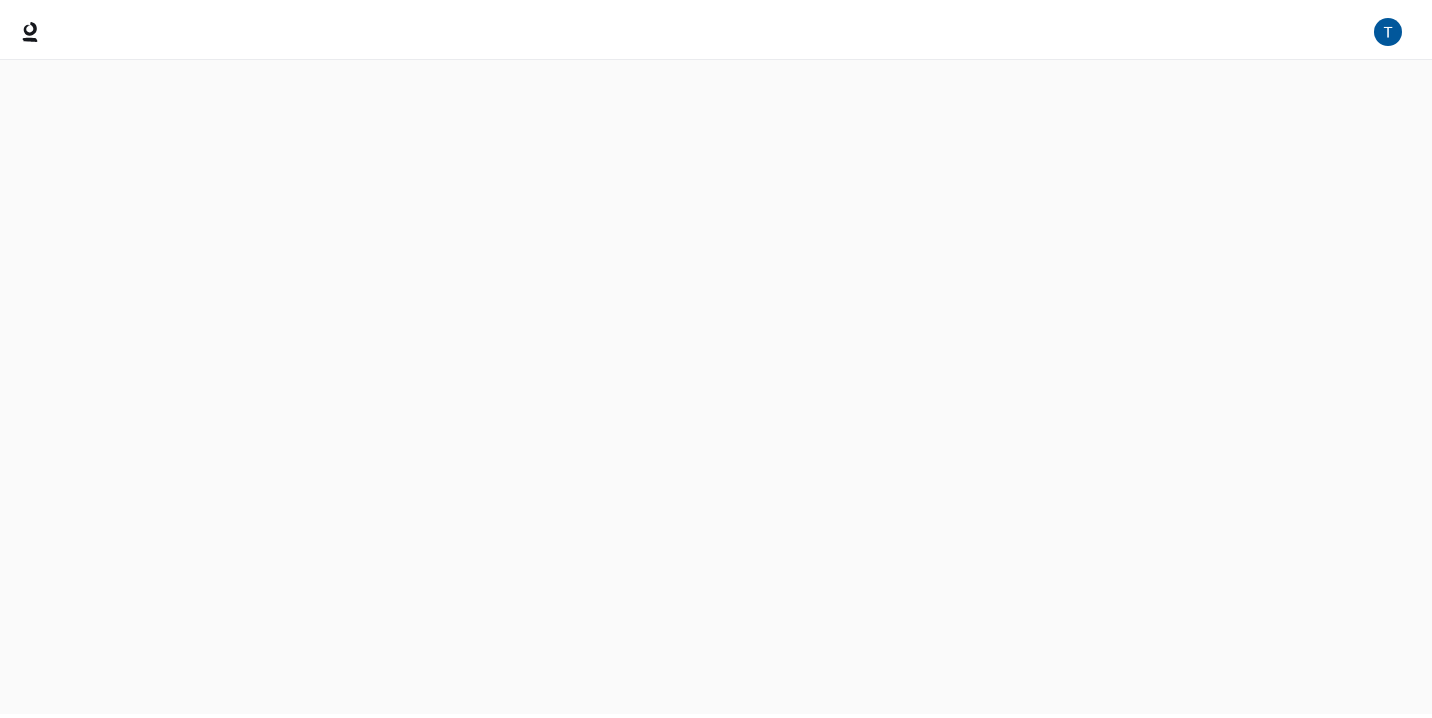 scroll, scrollTop: 0, scrollLeft: 0, axis: both 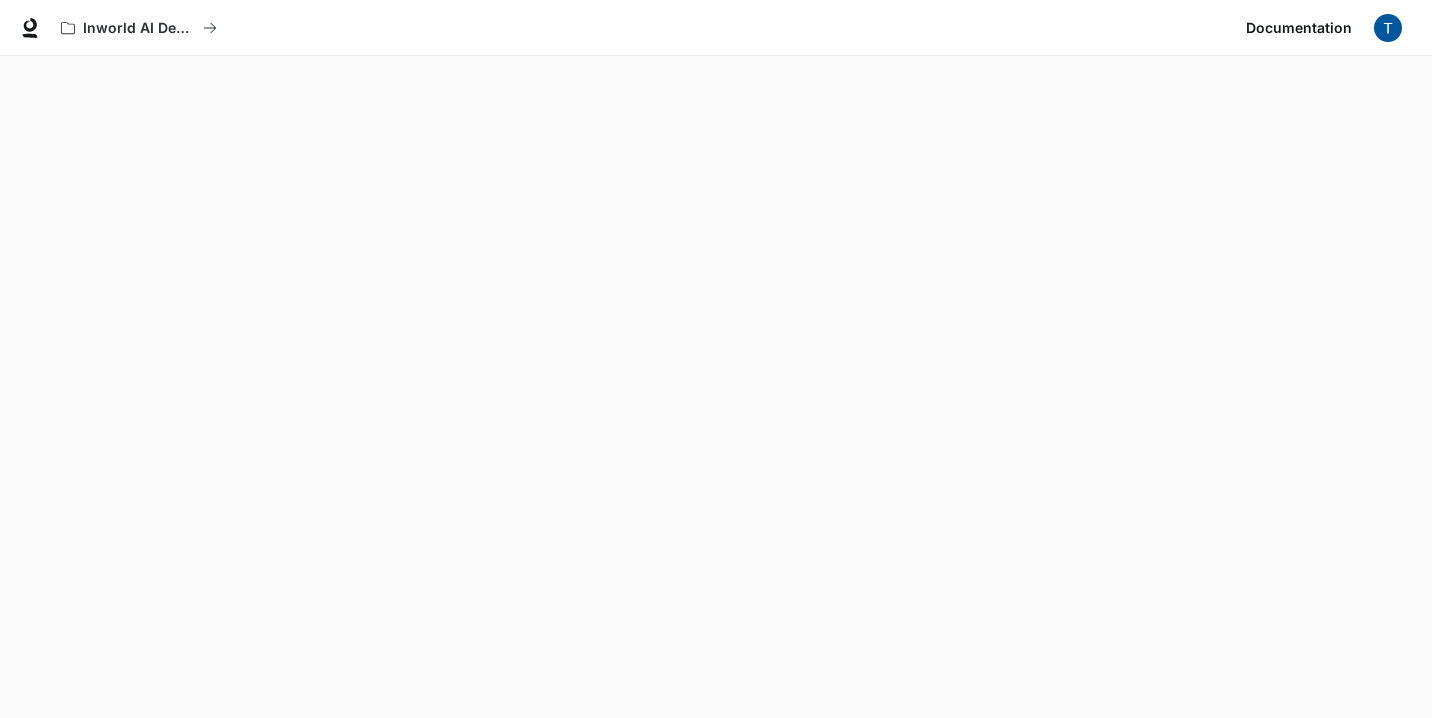 click on "Documentation Documentation" at bounding box center [1299, 28] 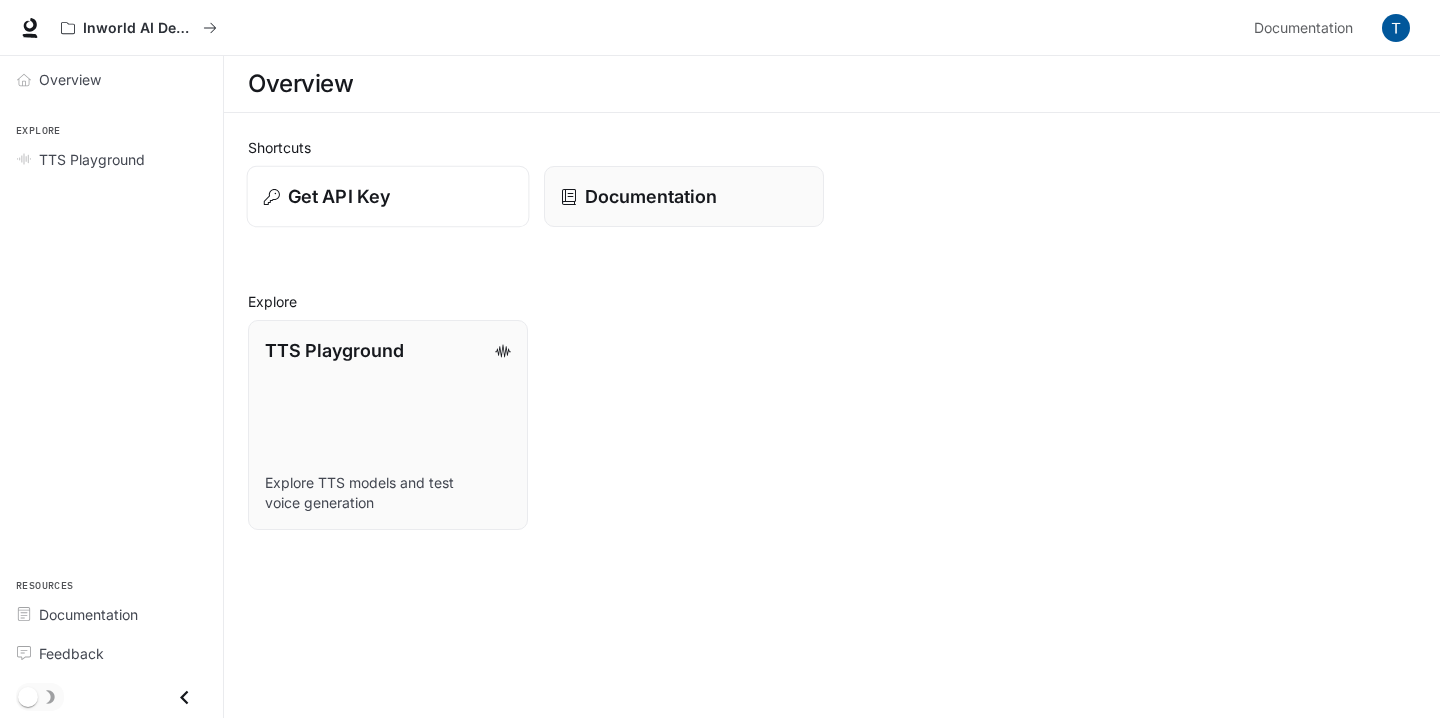 scroll, scrollTop: 0, scrollLeft: 0, axis: both 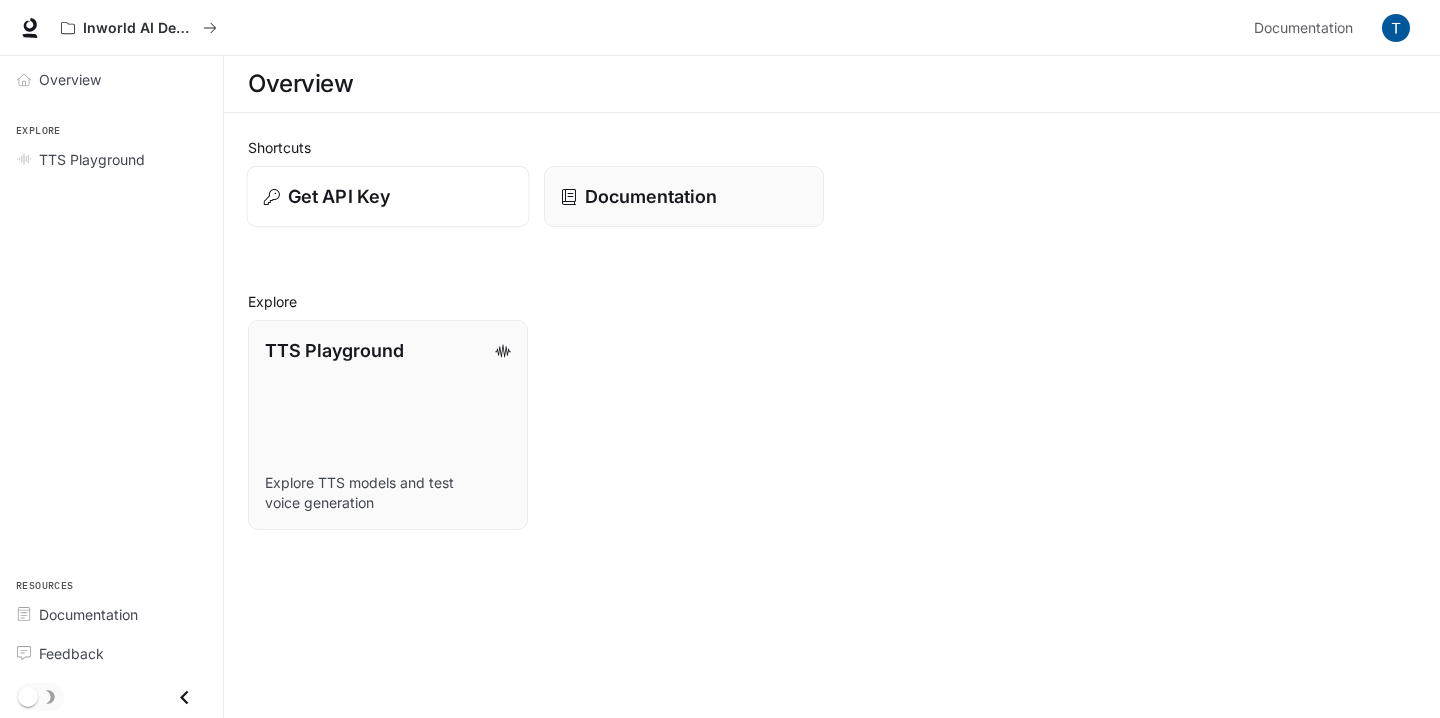 click on "Get API Key" at bounding box center [388, 196] 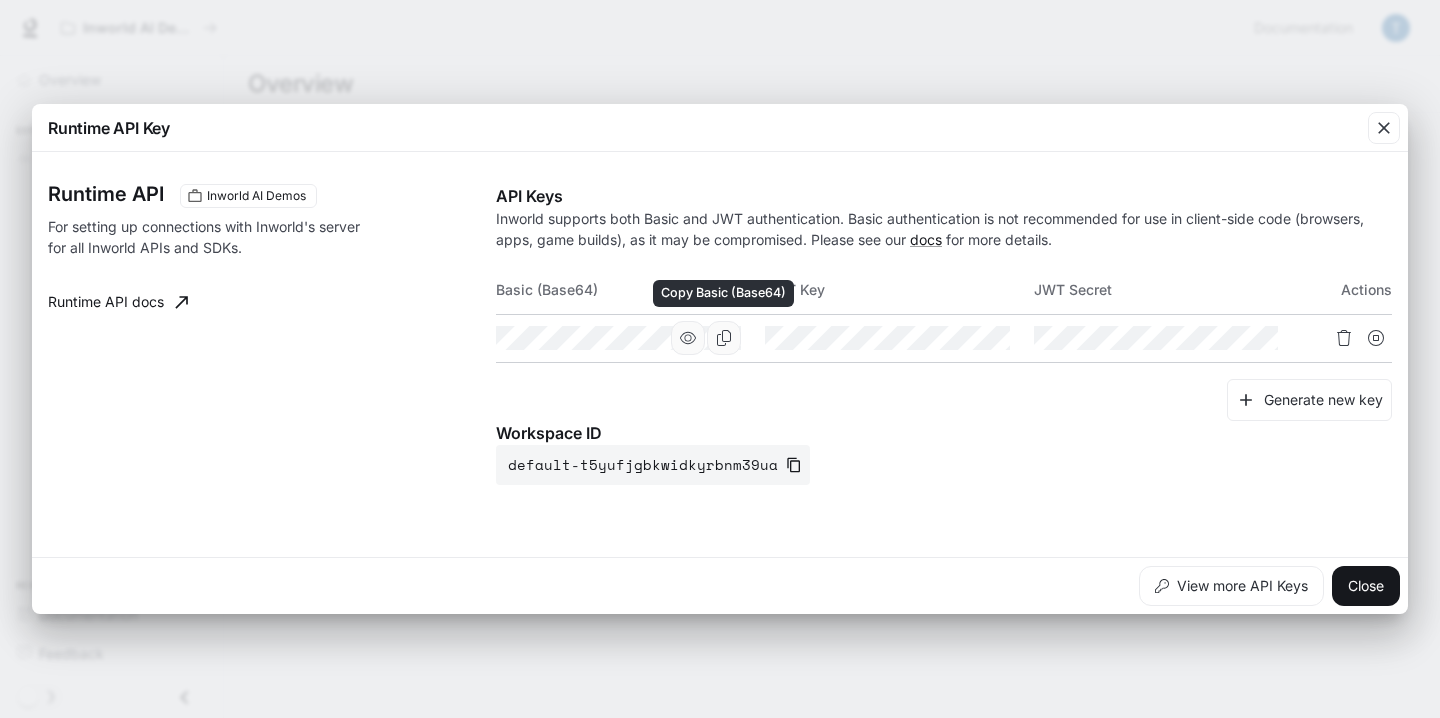 click 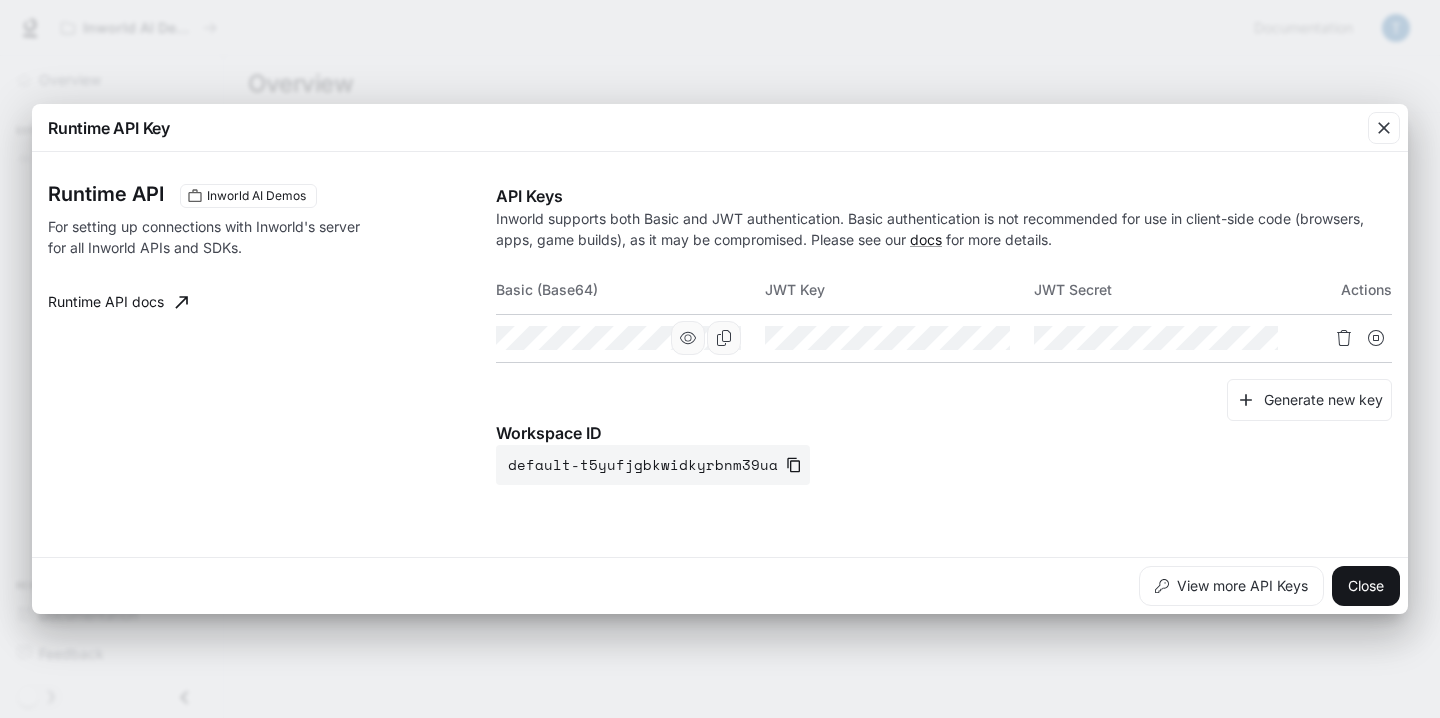 click on "Runtime API Key Runtime API Inworld AI Demos For setting up connections with Inworld's server for all Inworld APIs and SDKs. Runtime API docs API Keys Inworld supports both Basic and JWT authentication. Basic authentication is not recommended for use in client-side code (browsers, apps, game builds), as it may be compromised. Please see our   docs   for more details. Basic (Base64) JWT Key JWT Secret Actions Generate new key Workspace ID default-t5yufjgbkwidkyrbnm39ua  View more API Keys Close" at bounding box center (720, 359) 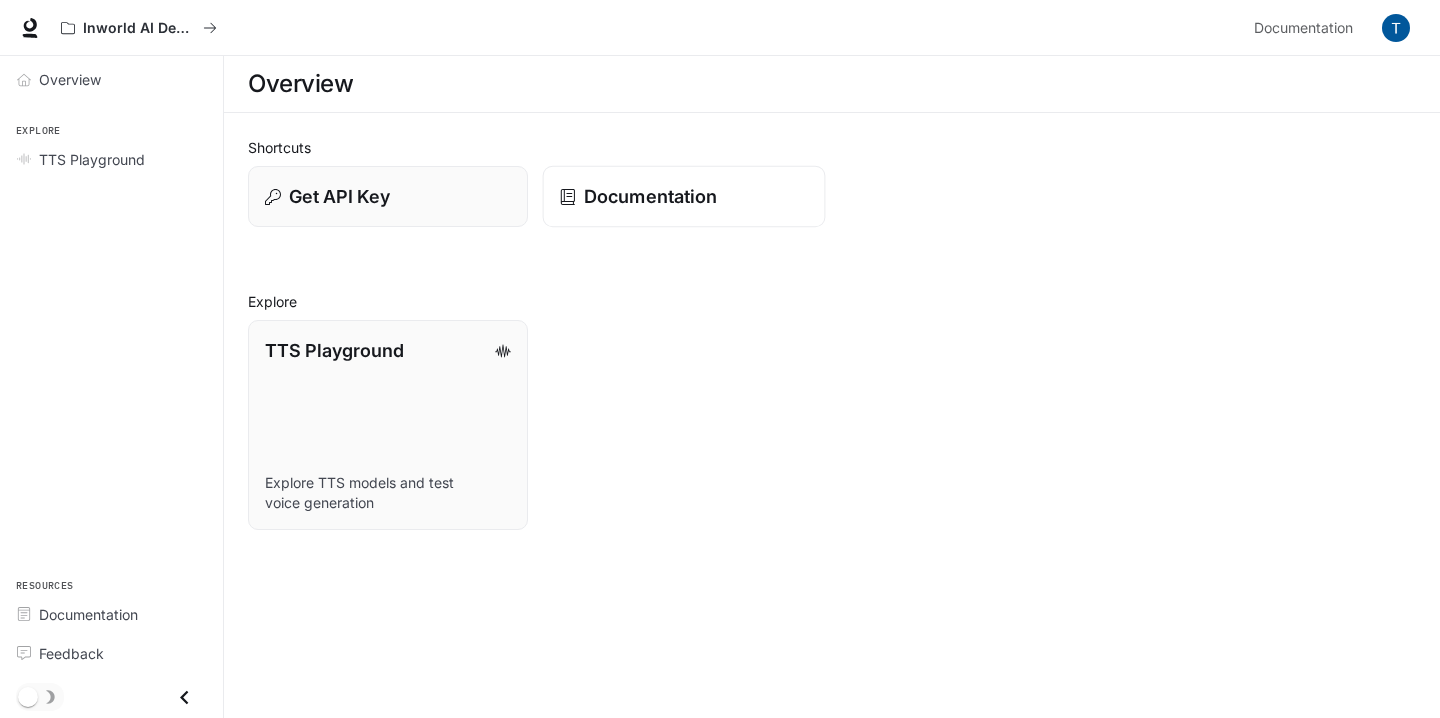 click on "Documentation" at bounding box center (650, 196) 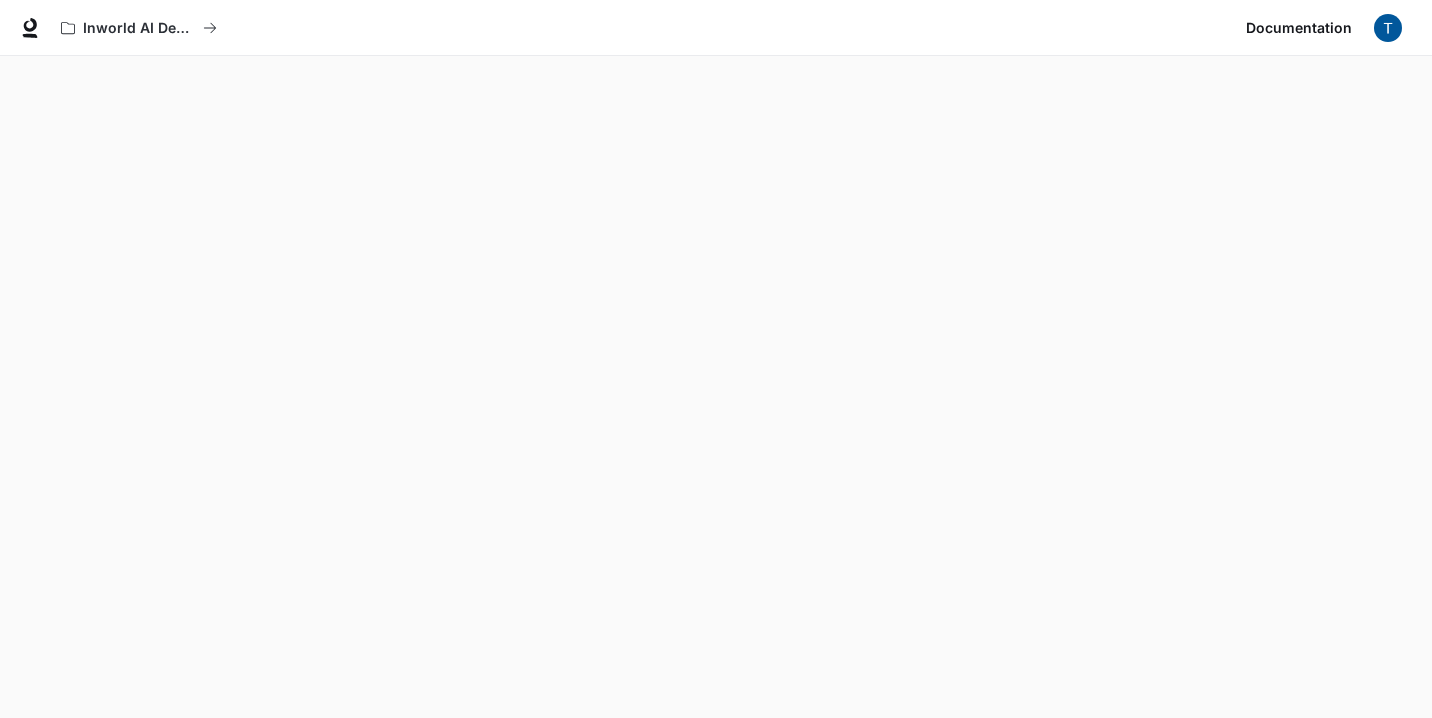 click on "Documentation" at bounding box center [1299, 28] 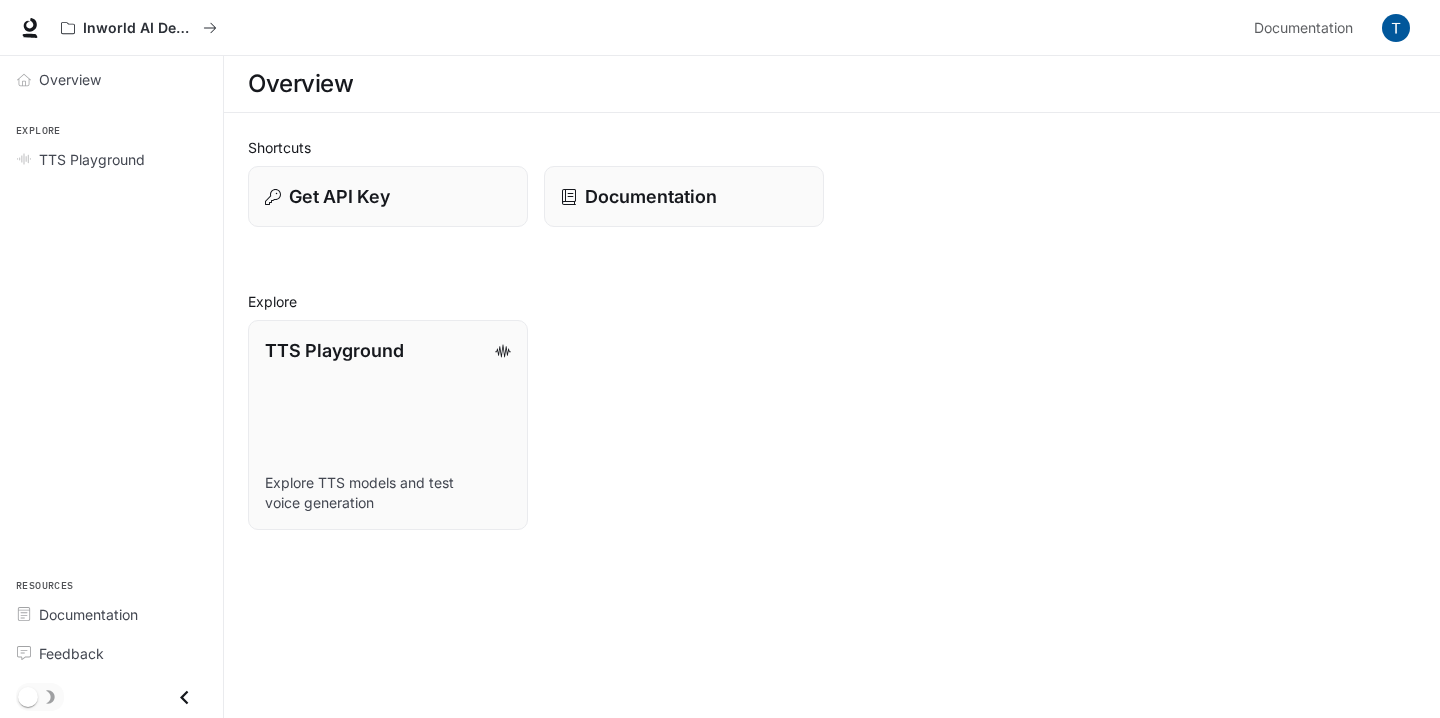 scroll, scrollTop: 0, scrollLeft: 0, axis: both 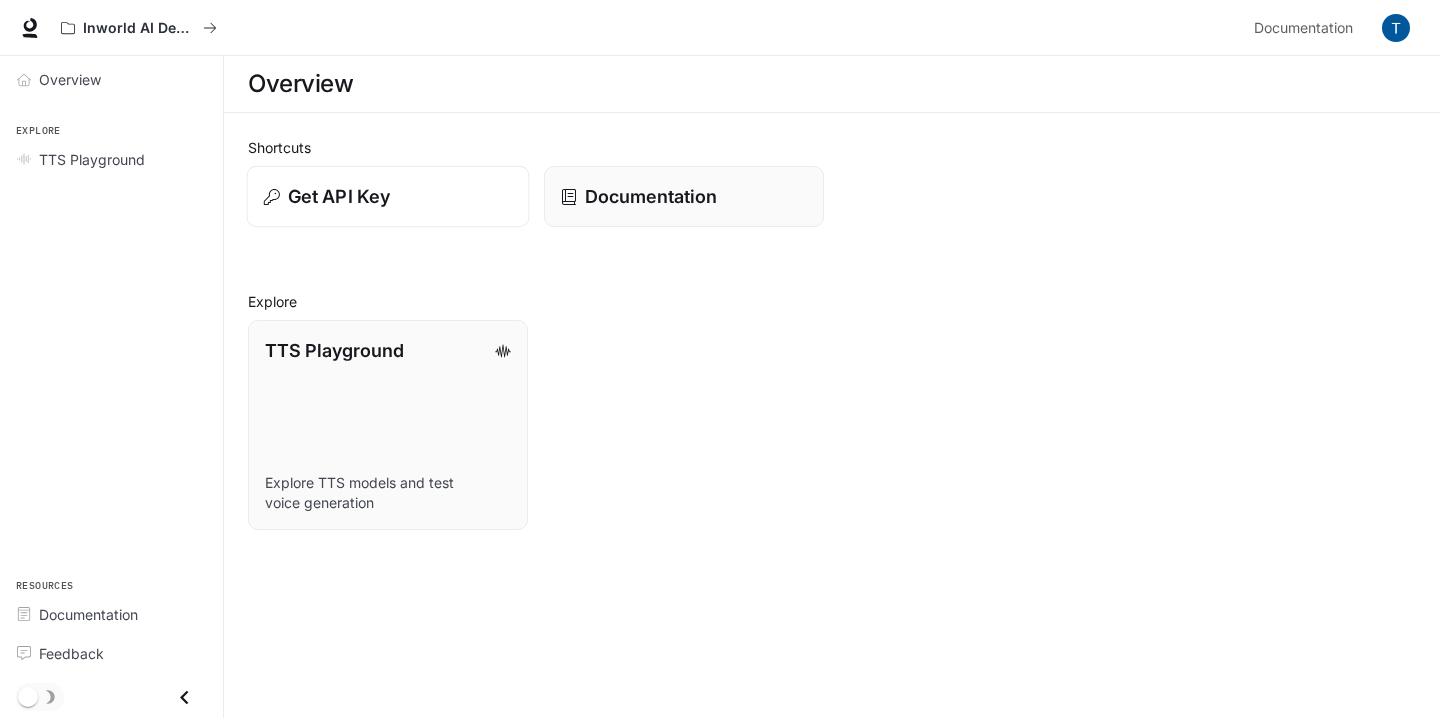 click on "Get API Key" at bounding box center [339, 196] 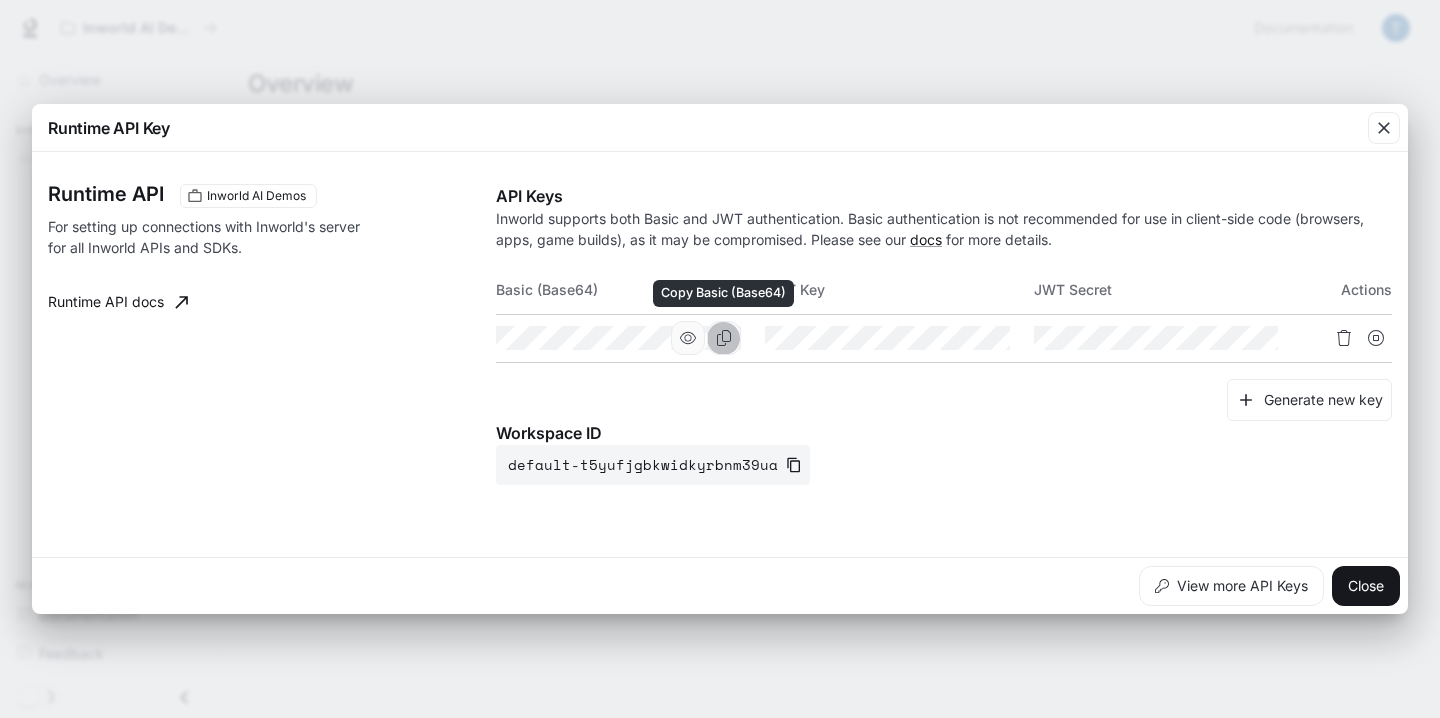 click 